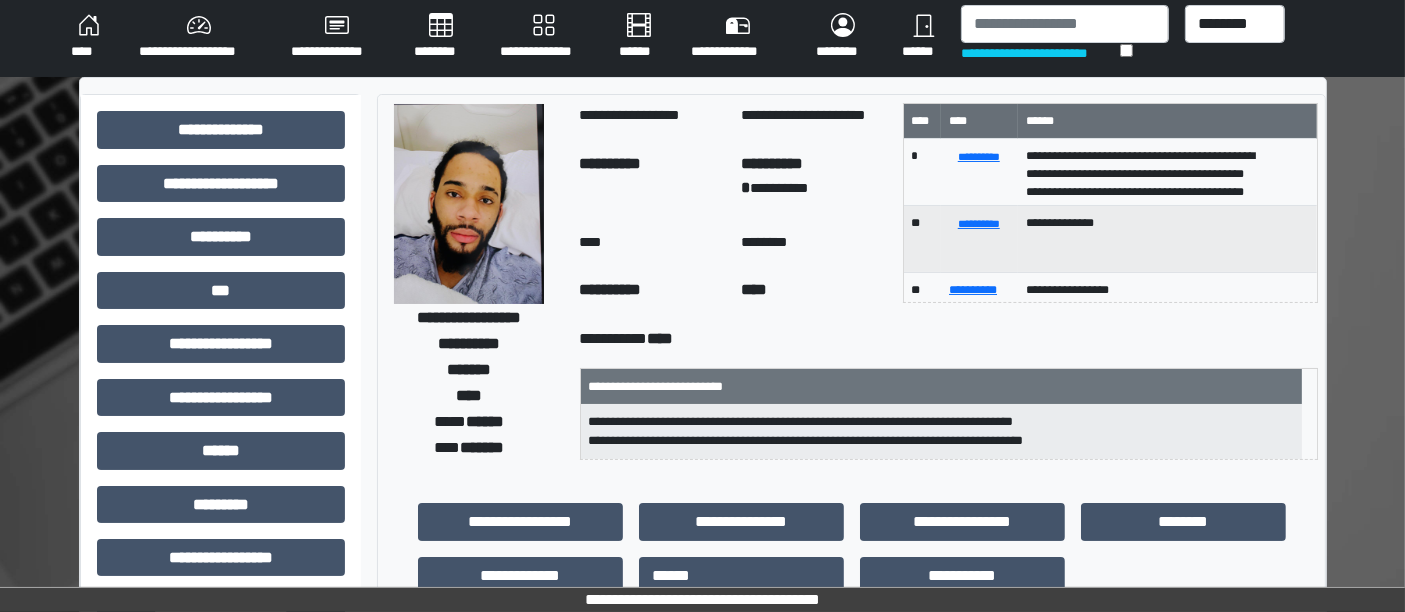 scroll, scrollTop: 0, scrollLeft: 0, axis: both 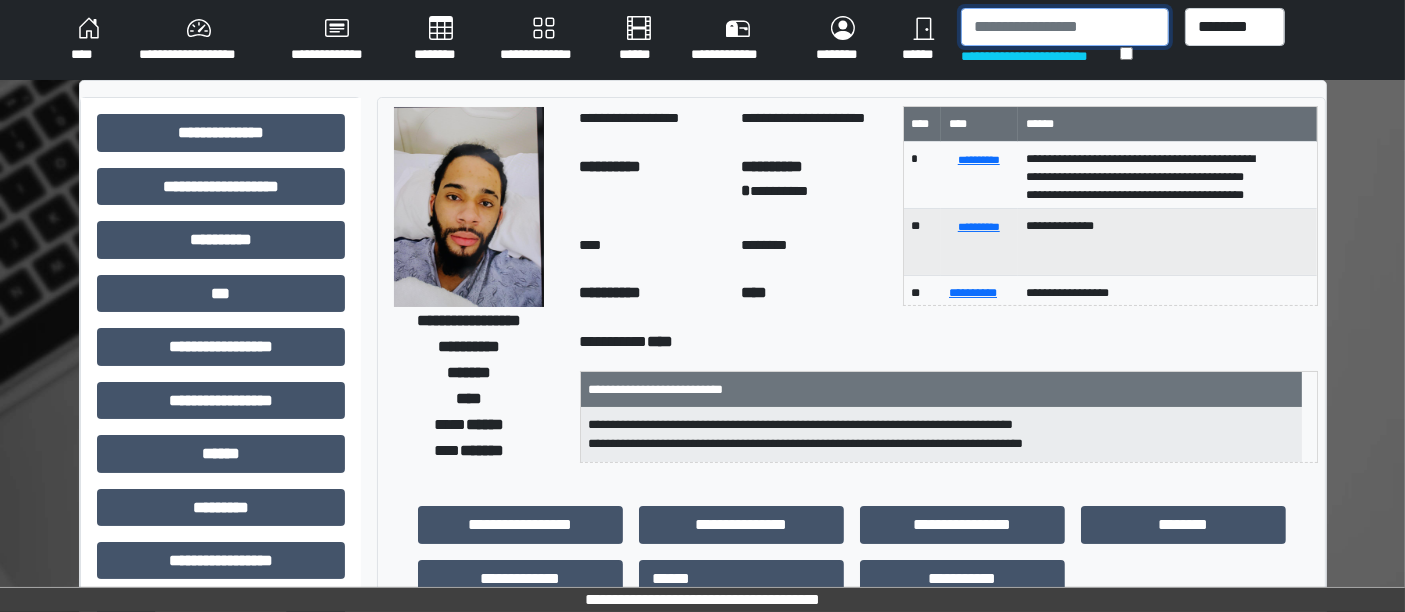 click at bounding box center [1065, 27] 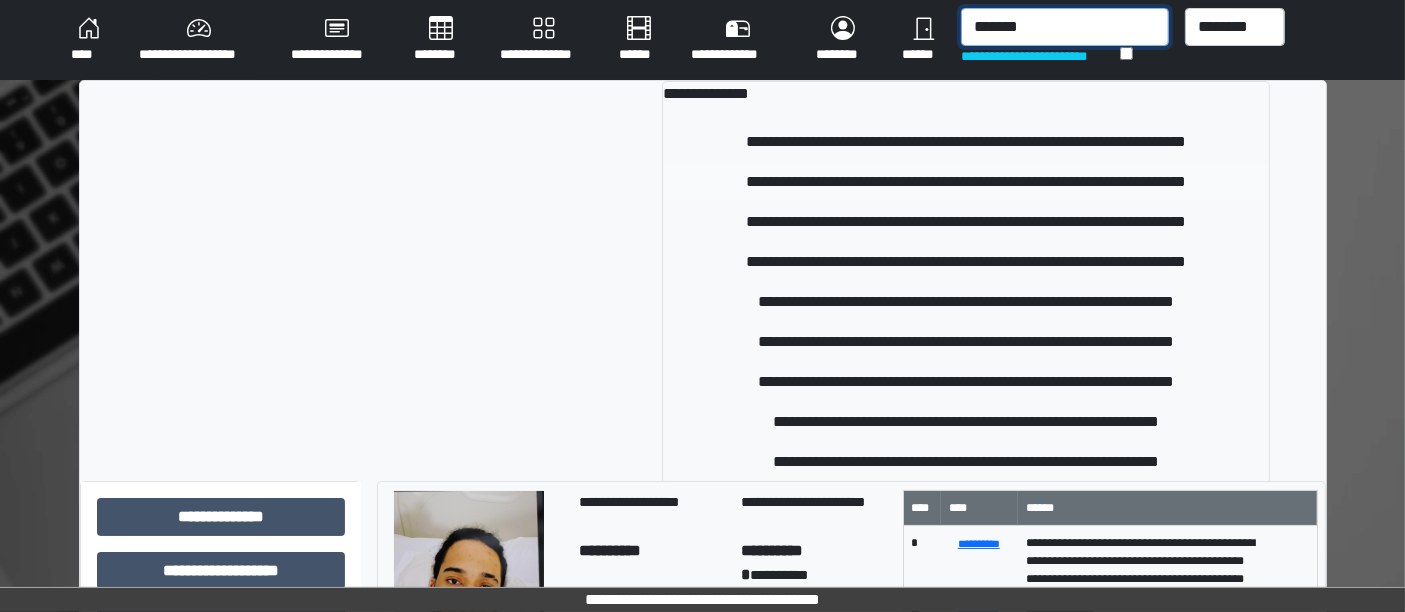 type on "*******" 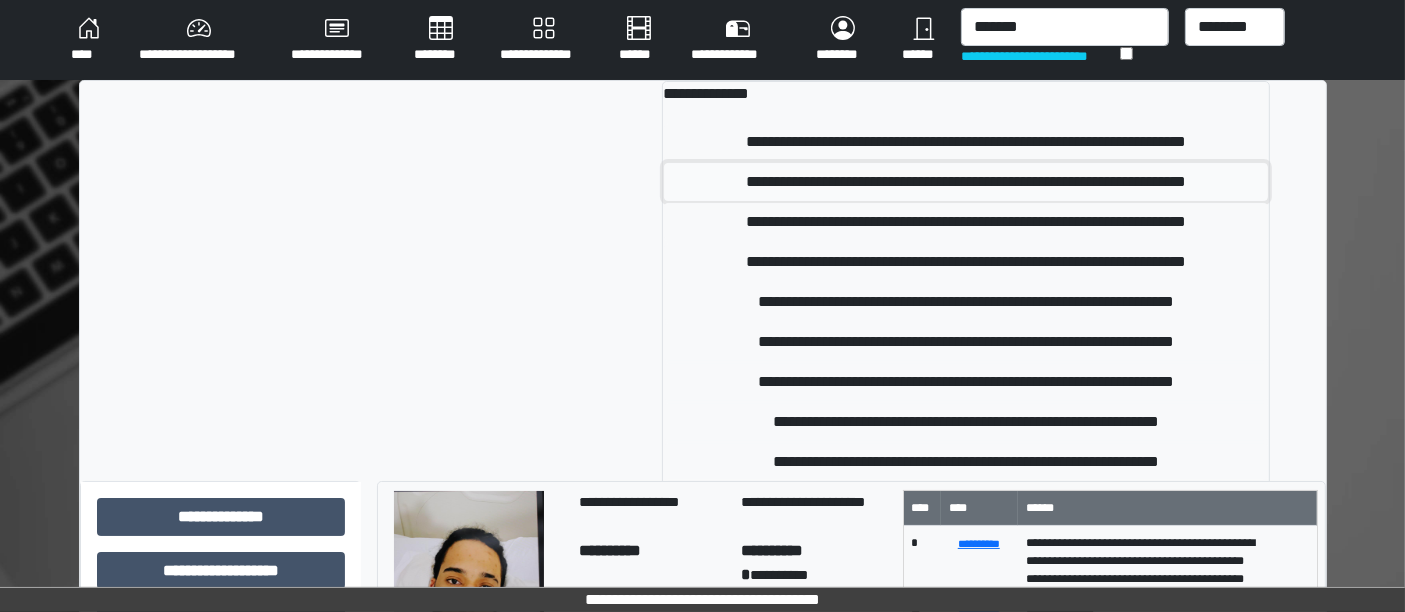 click on "**********" at bounding box center (965, 182) 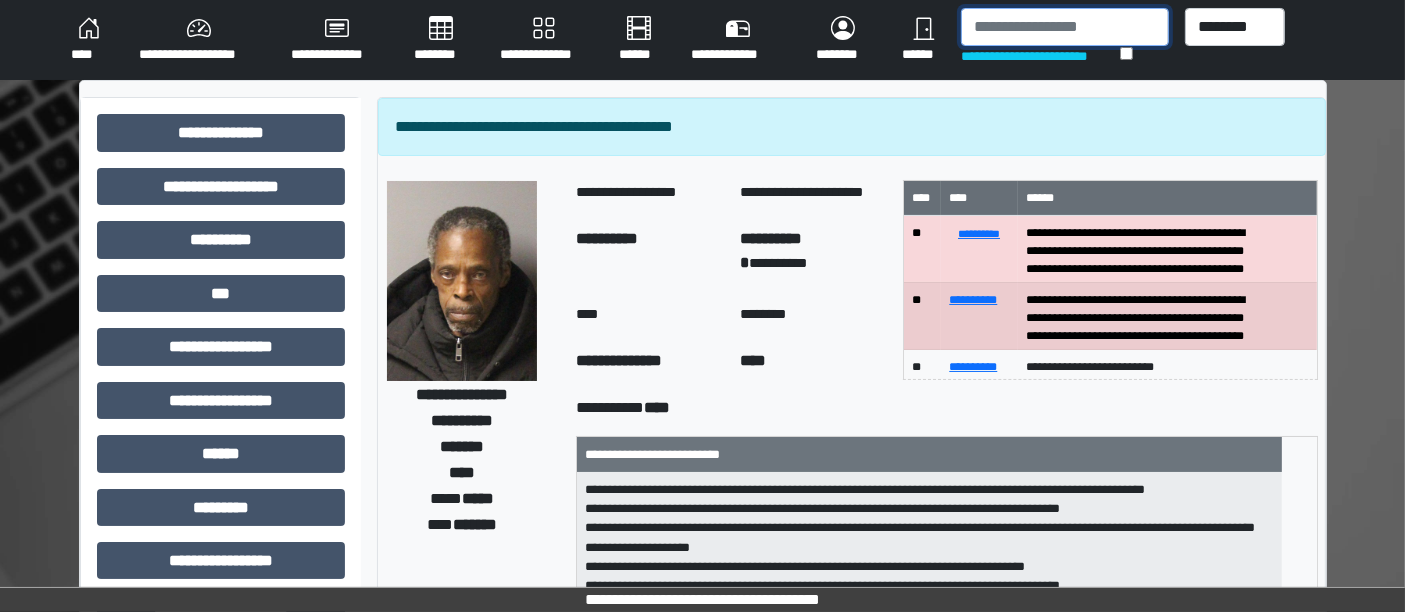 click at bounding box center (1065, 27) 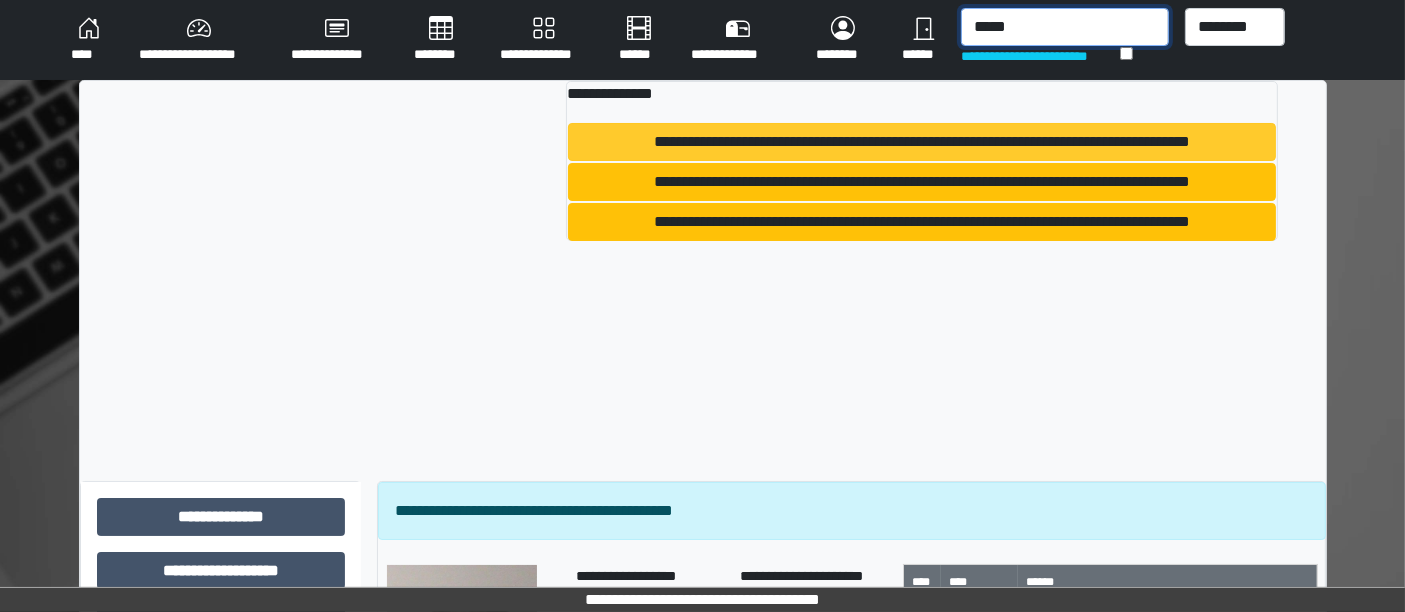 type on "*****" 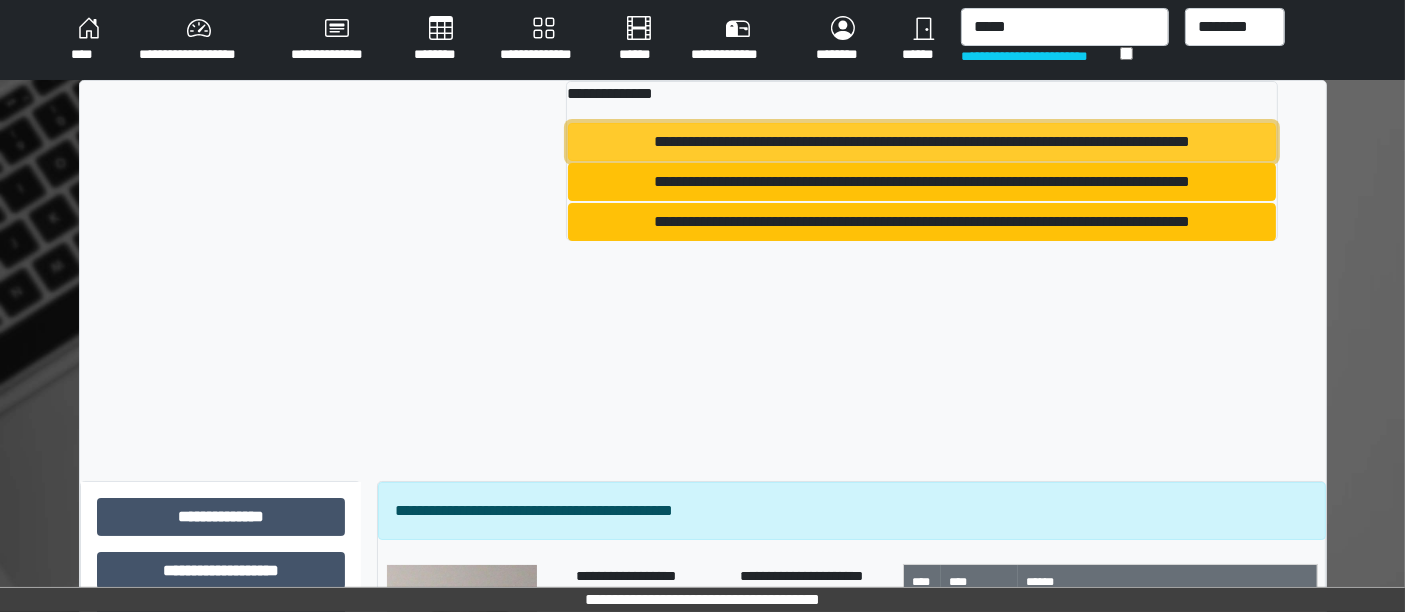 click on "**********" at bounding box center [922, 142] 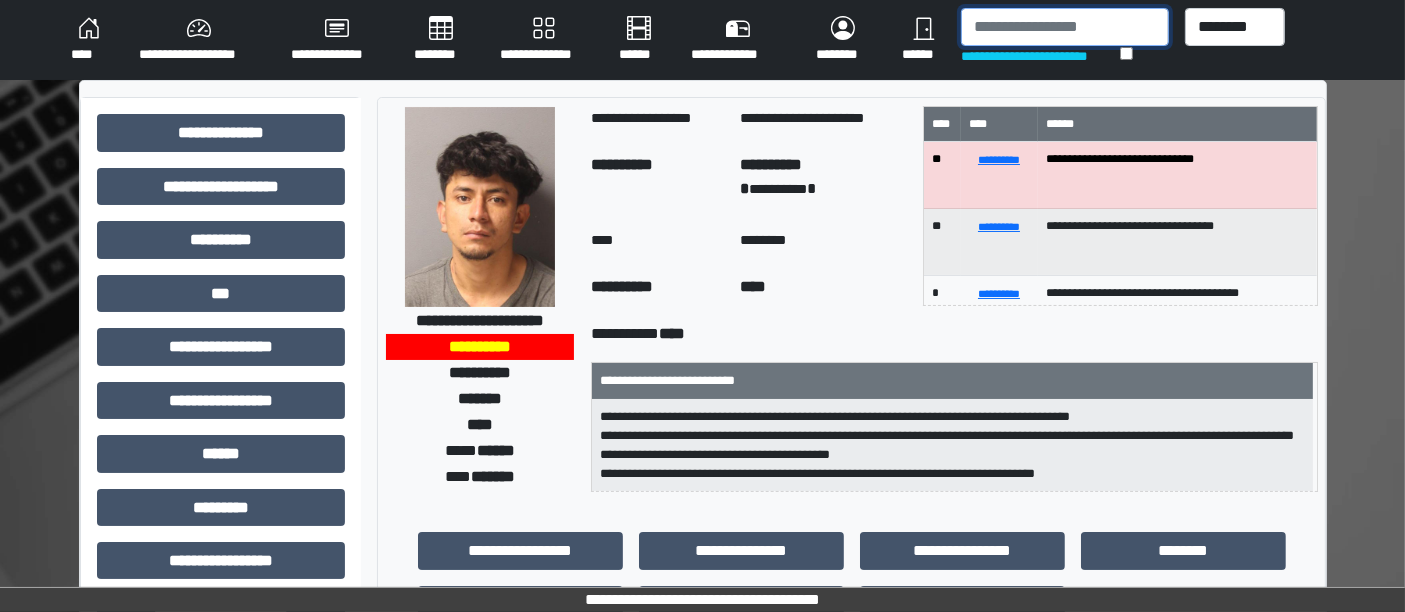 drag, startPoint x: 1037, startPoint y: 30, endPoint x: 1032, endPoint y: 40, distance: 11.18034 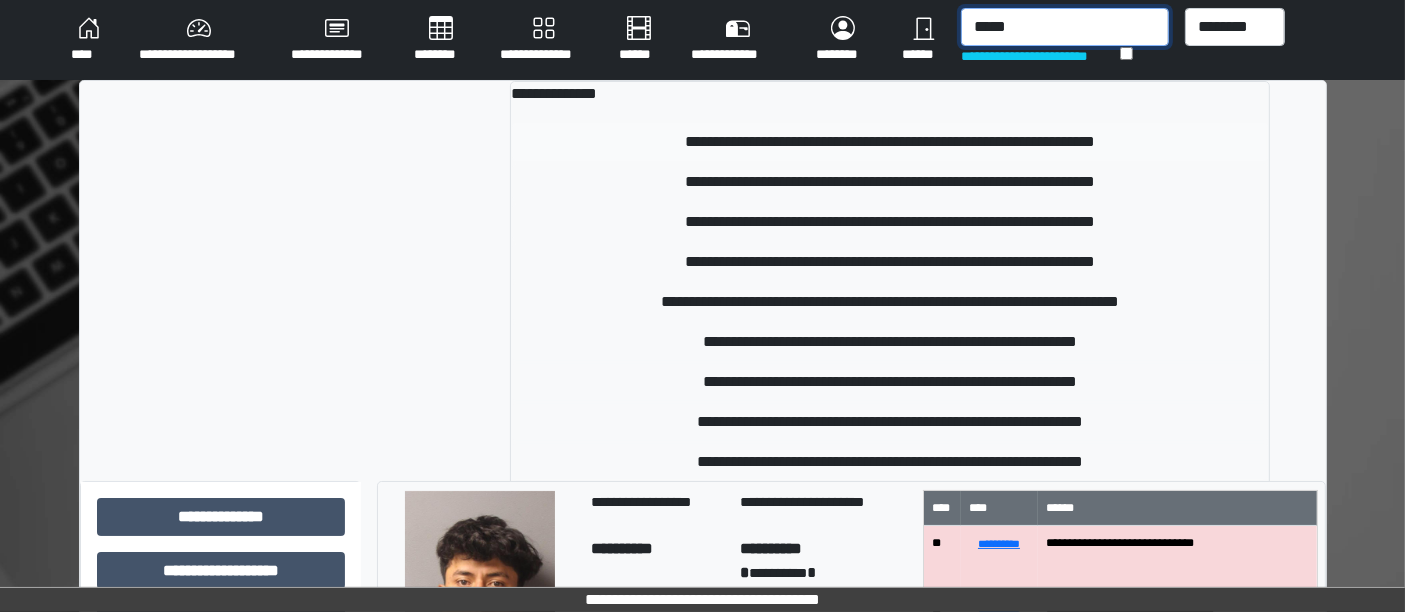 type on "*****" 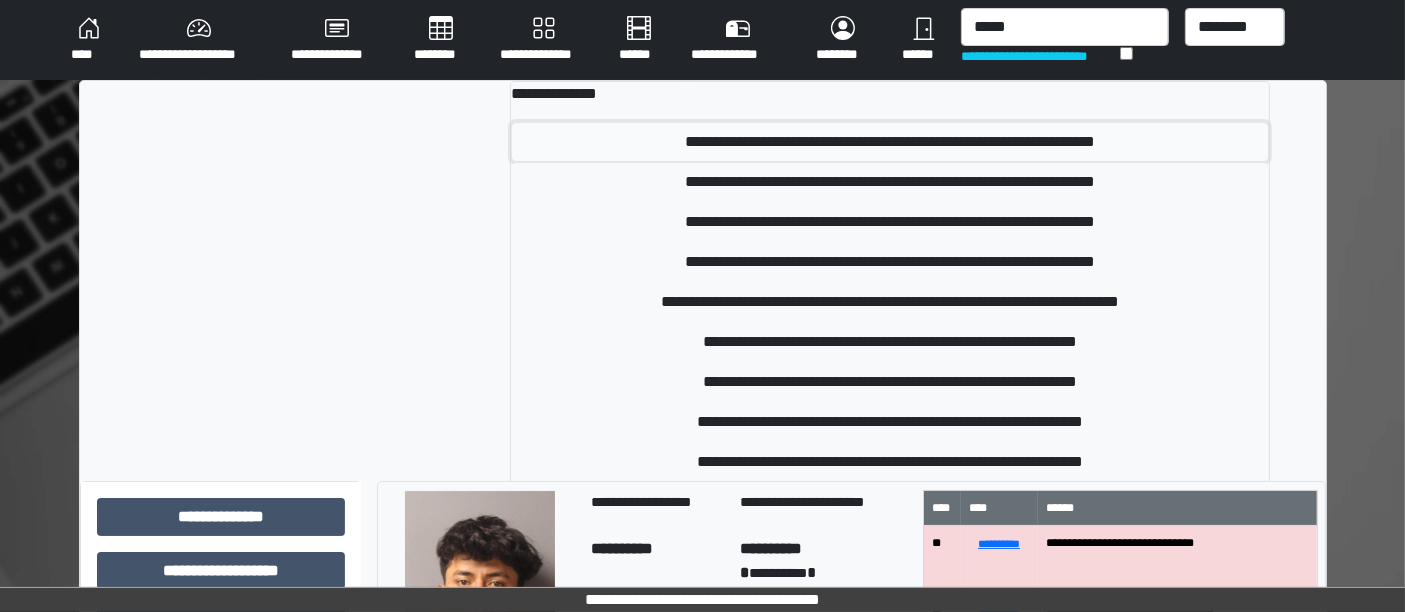 click on "**********" at bounding box center [890, 142] 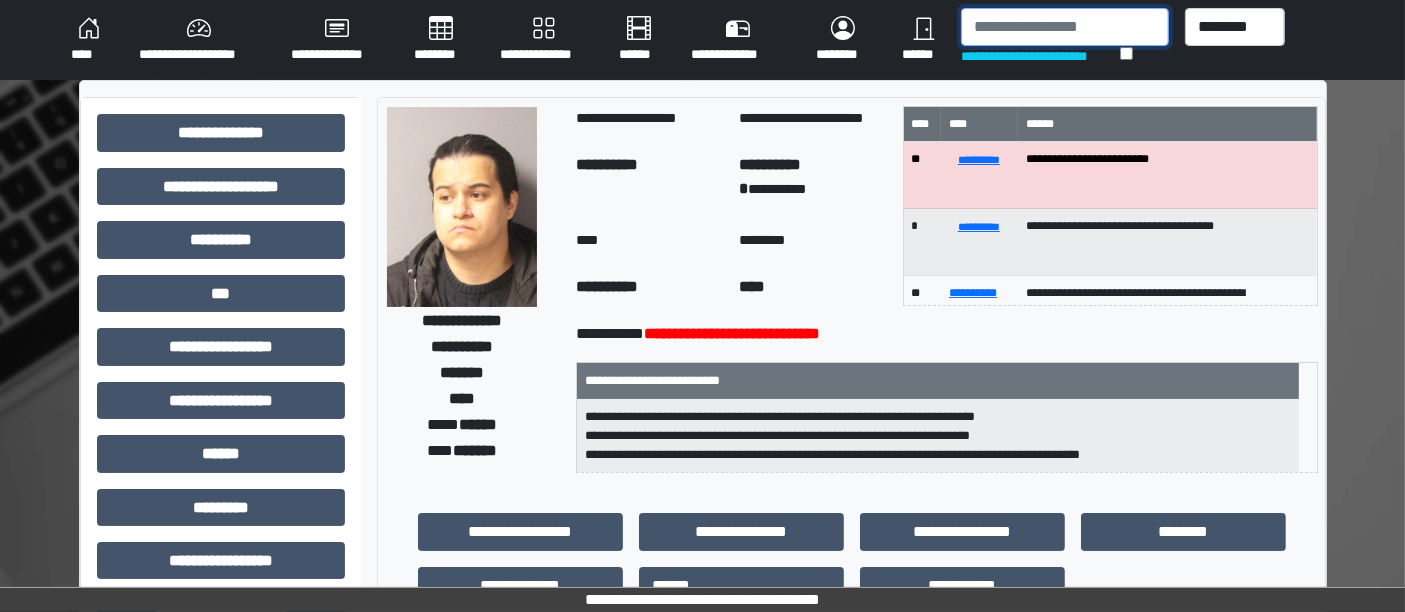 click at bounding box center [1065, 27] 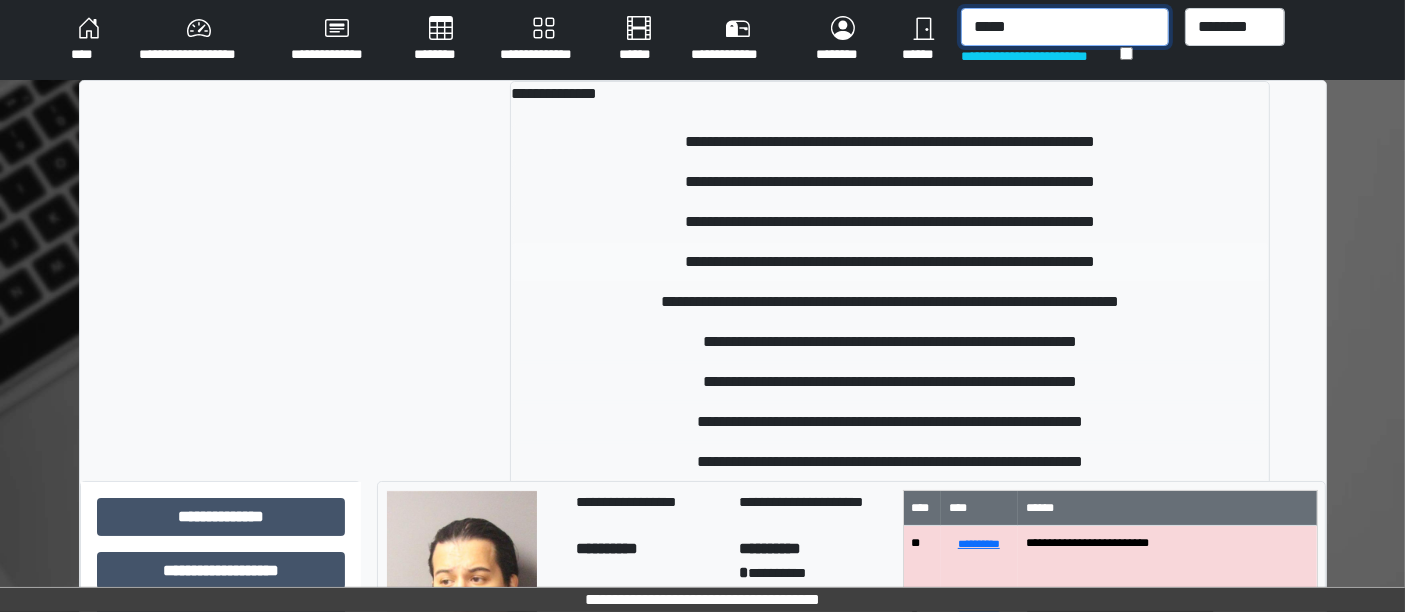 type on "*****" 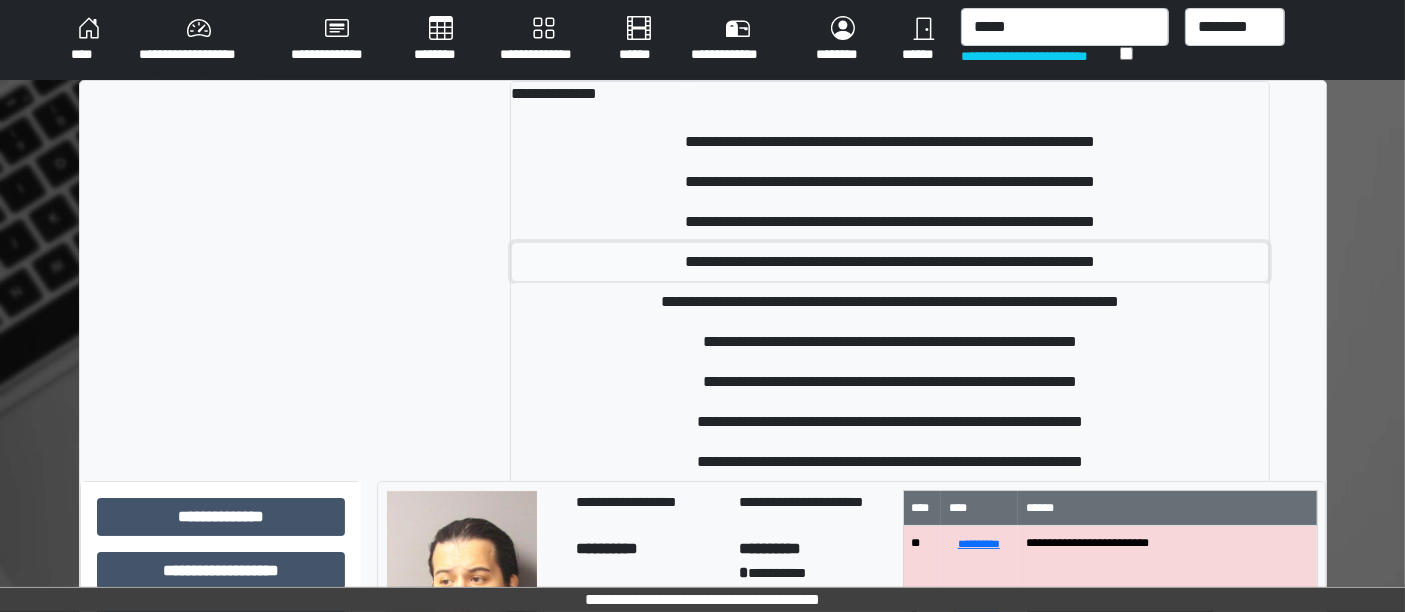click on "**********" at bounding box center (890, 262) 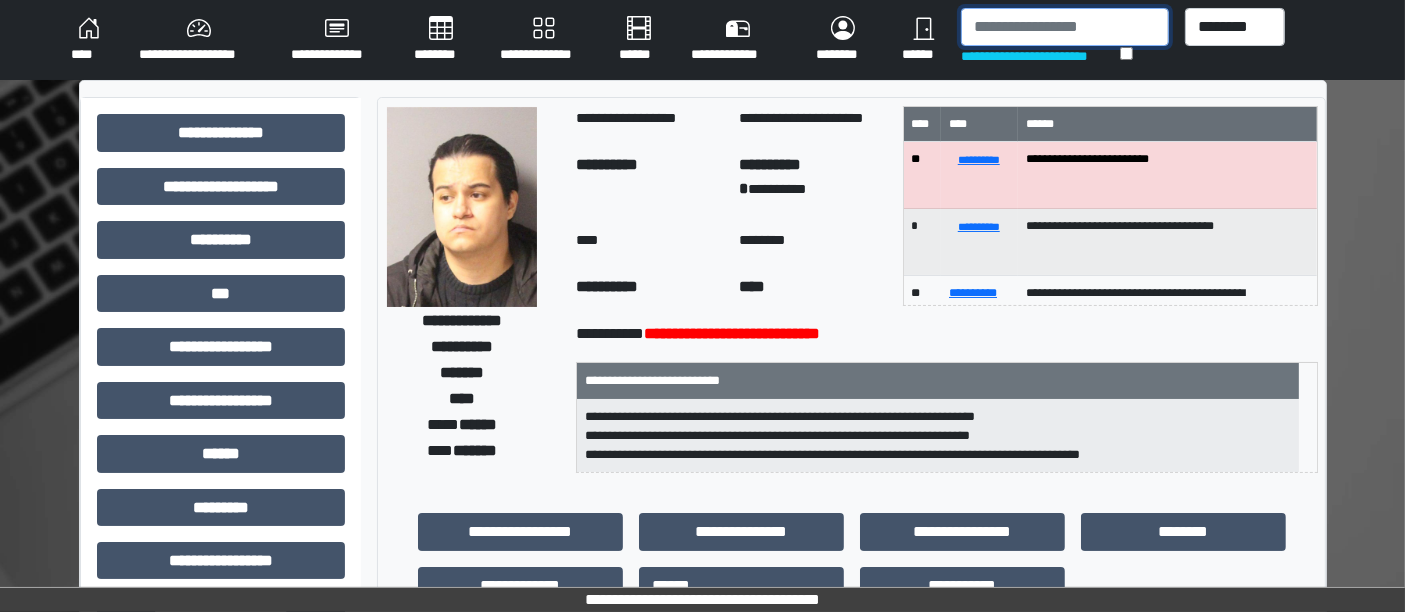 click at bounding box center [1065, 27] 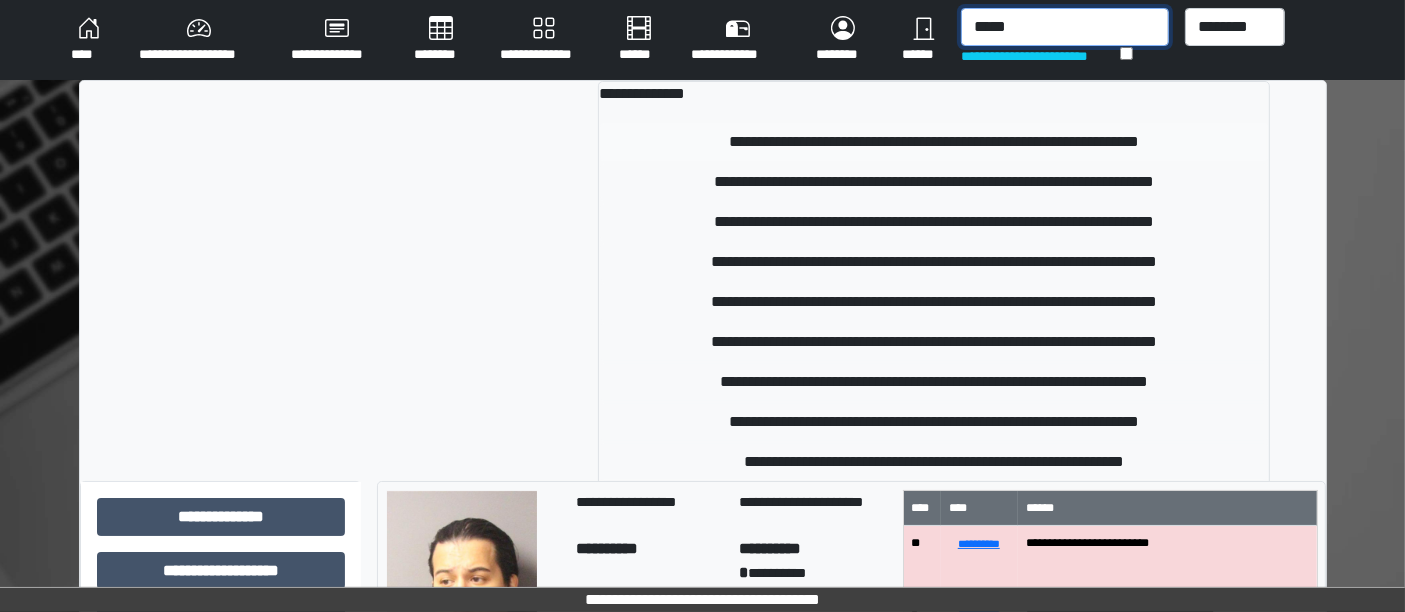type on "*****" 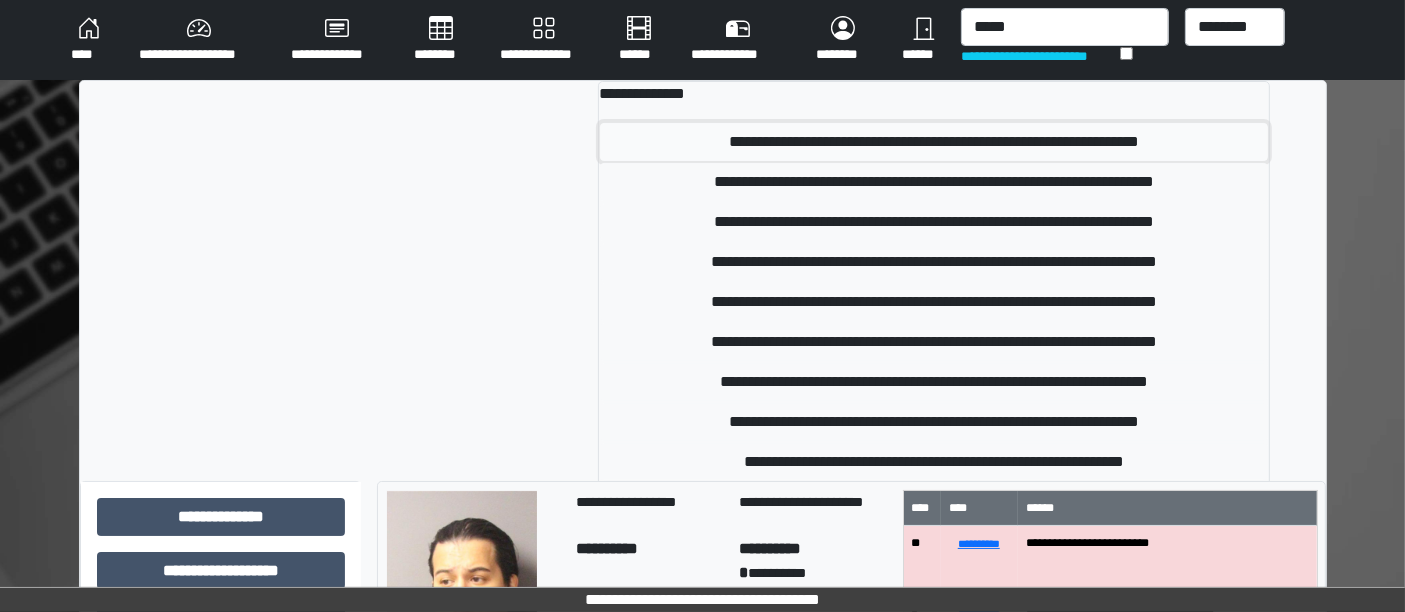 click on "**********" at bounding box center (934, 142) 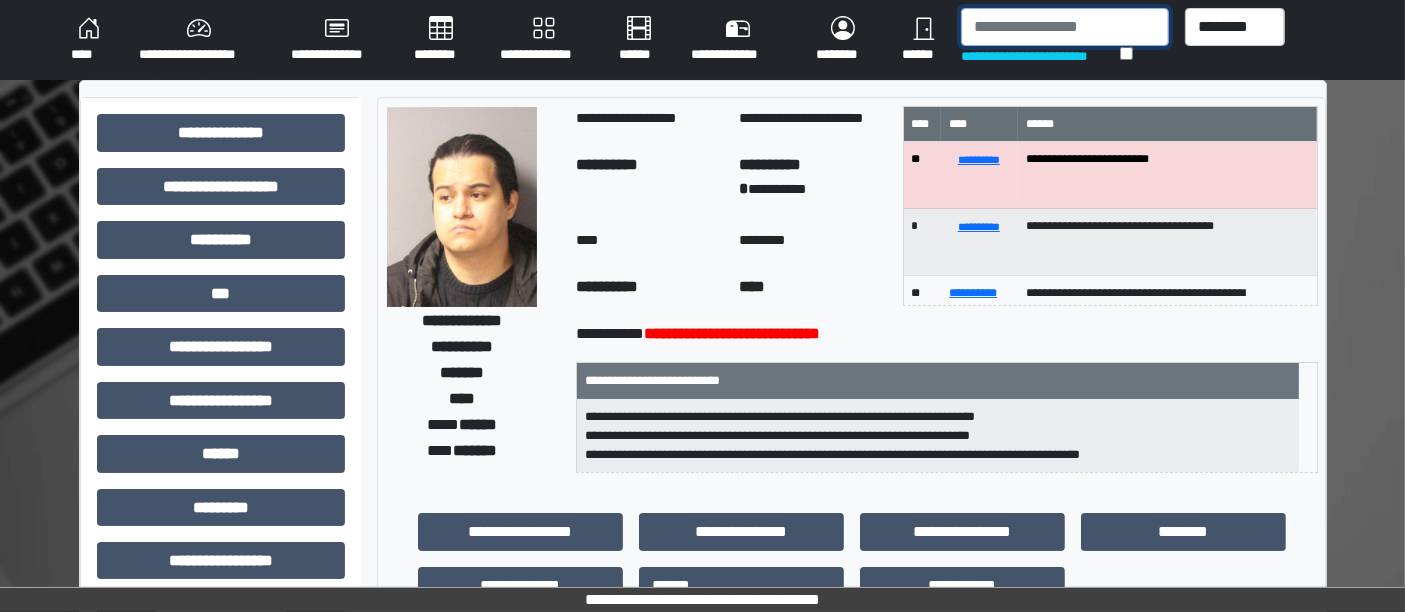 click at bounding box center (1065, 27) 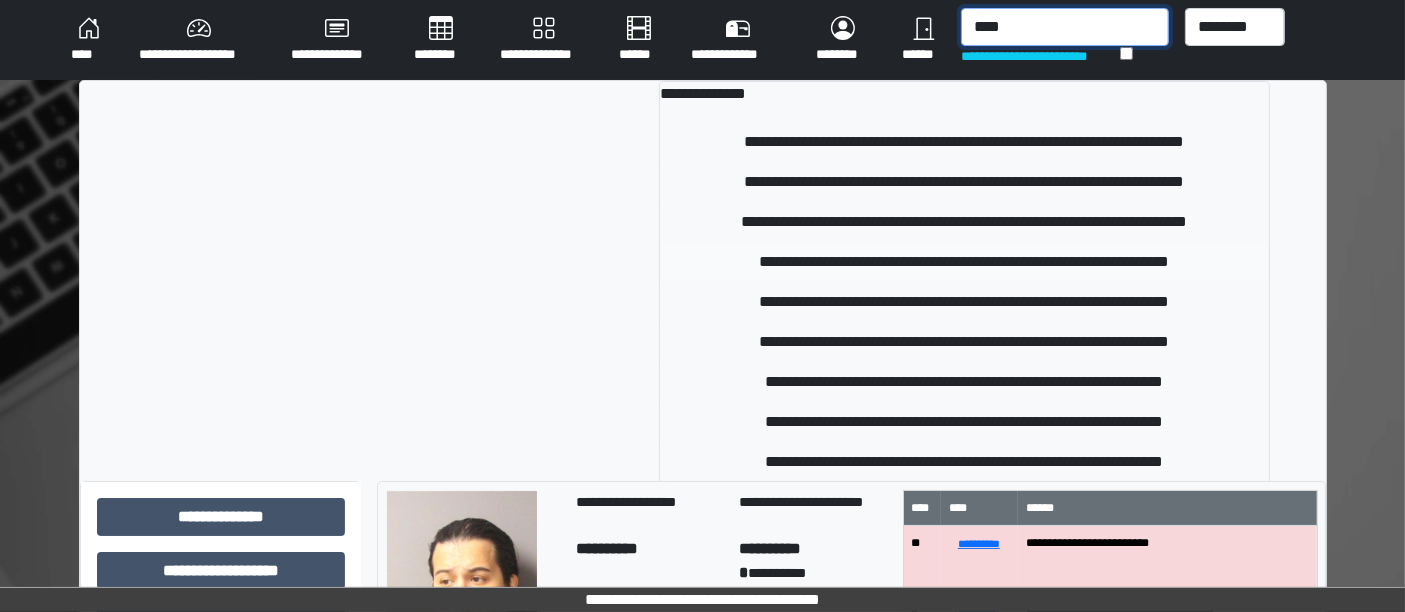 type on "****" 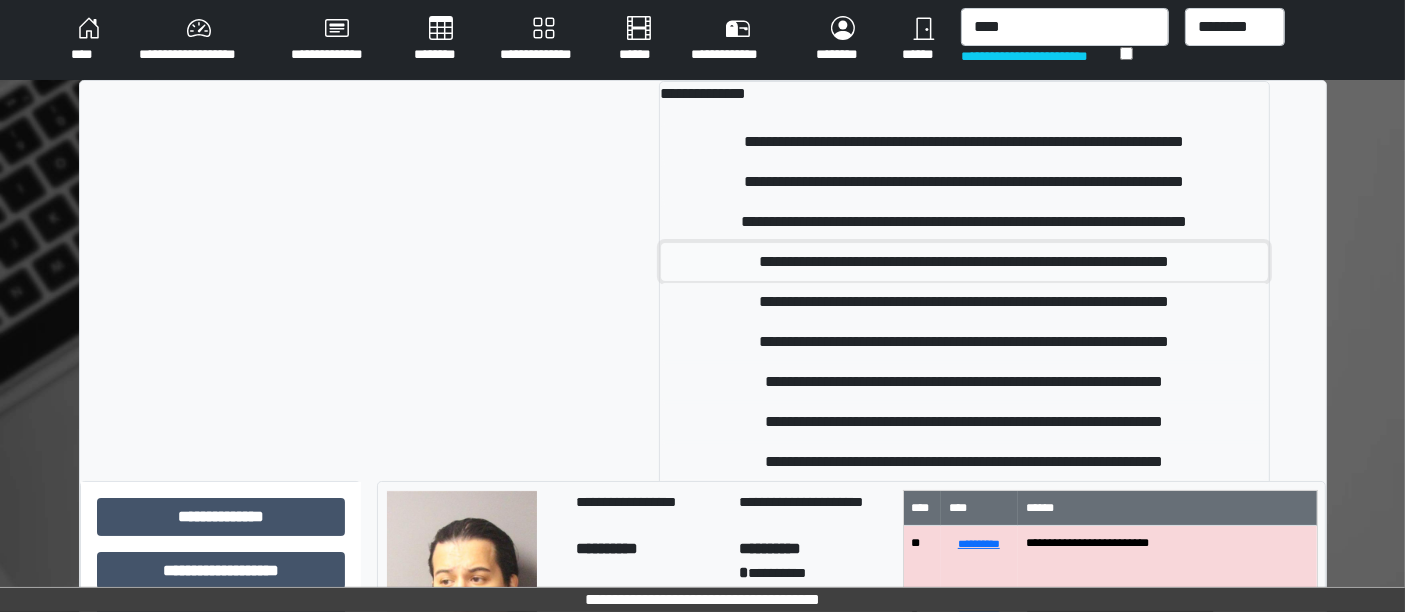 click on "**********" at bounding box center [964, 262] 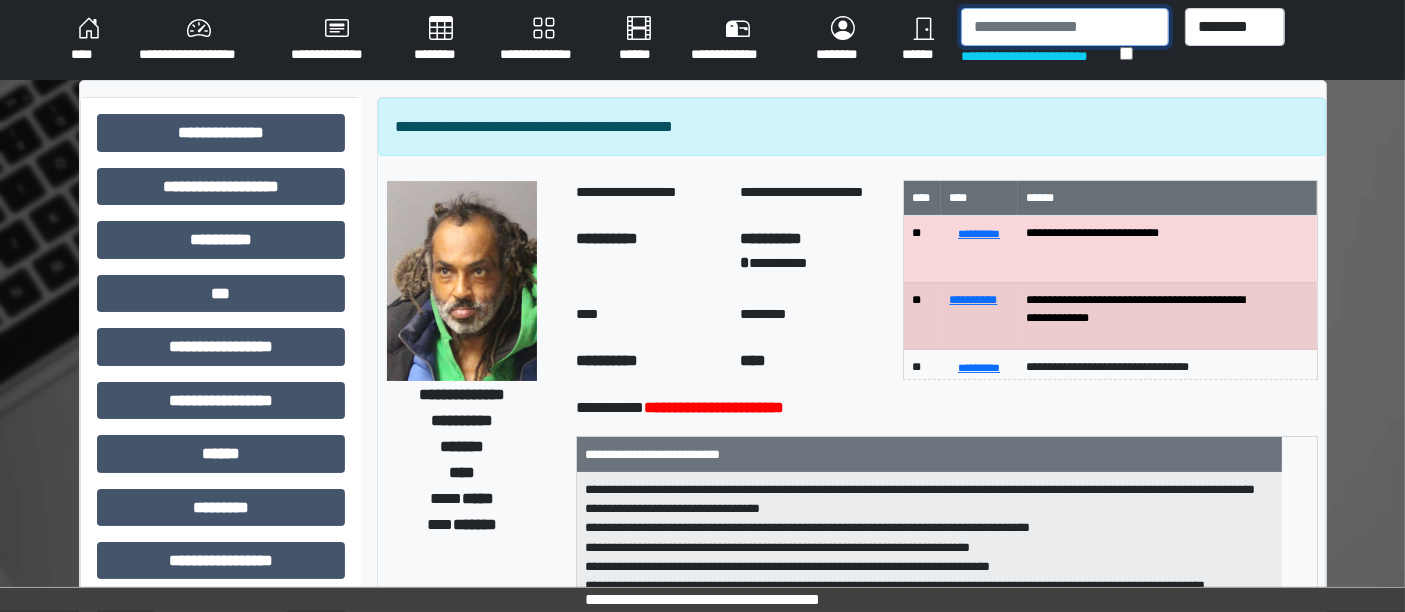 click at bounding box center (1065, 27) 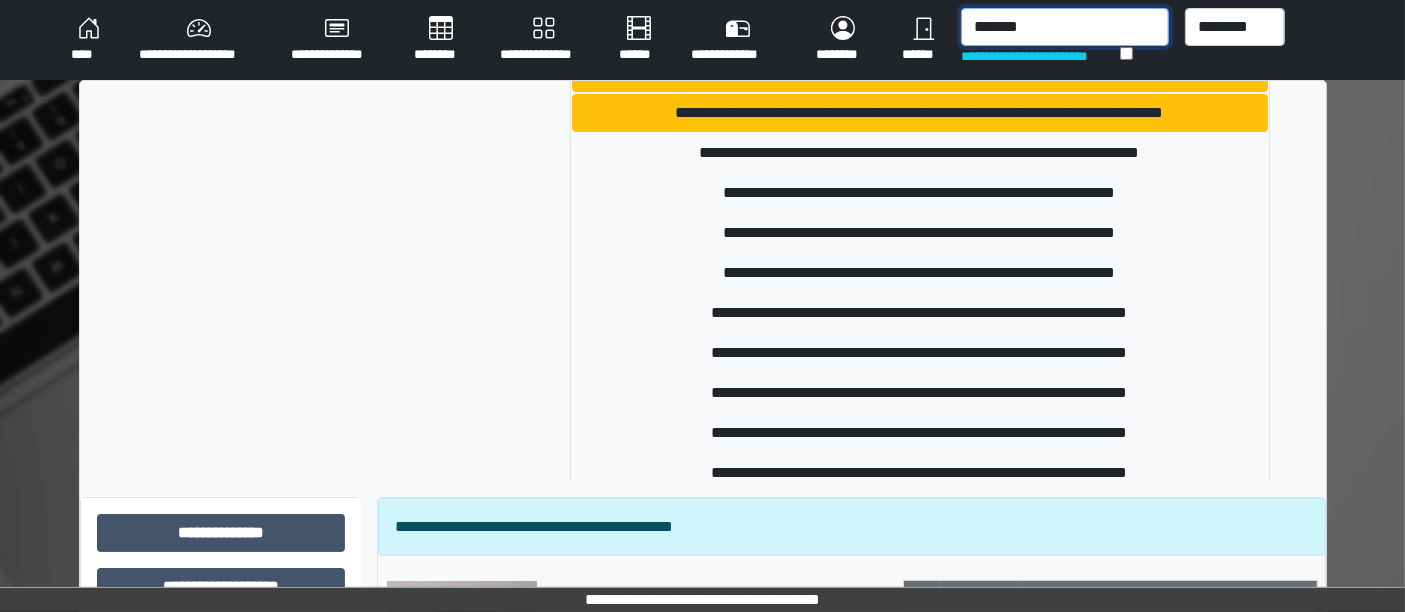 scroll, scrollTop: 2444, scrollLeft: 0, axis: vertical 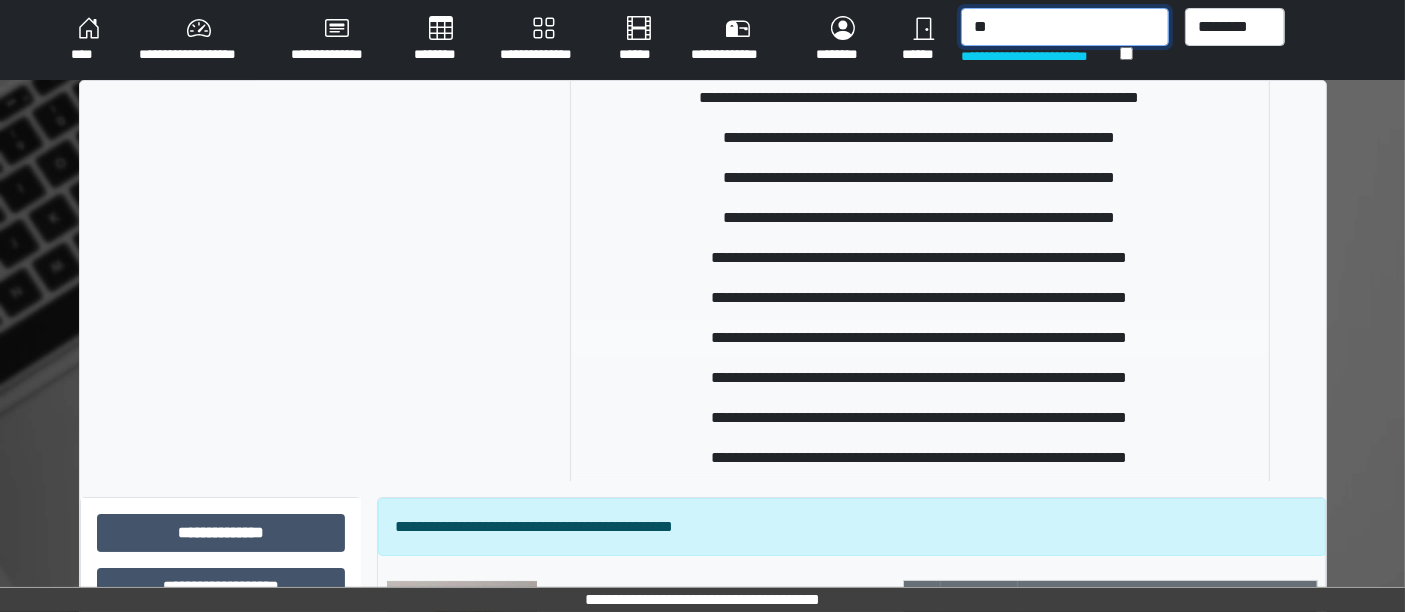 type on "*" 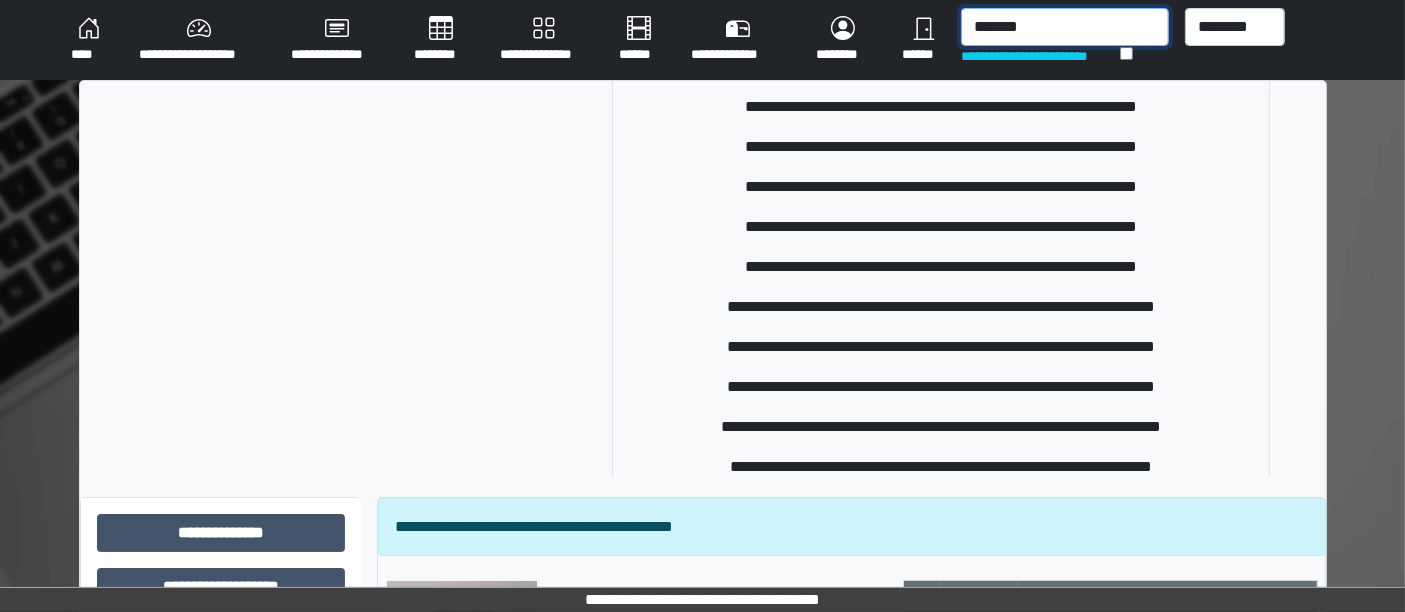 scroll, scrollTop: 288, scrollLeft: 0, axis: vertical 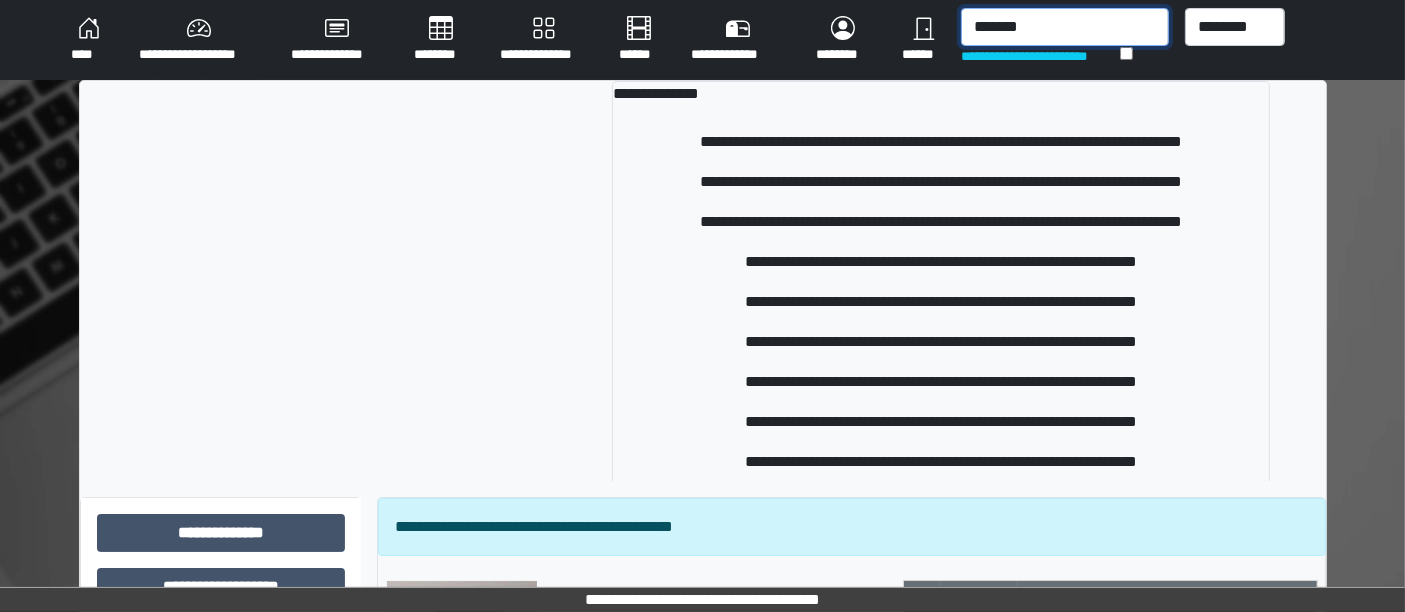 click on "*******" at bounding box center [1065, 27] 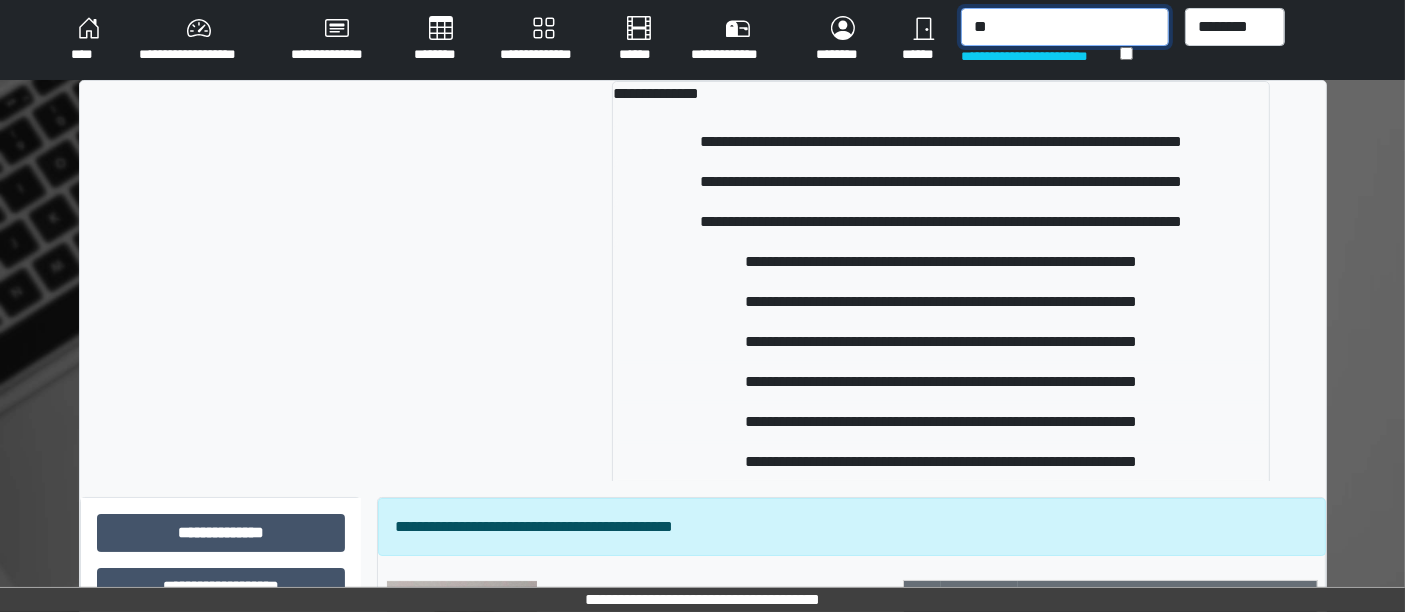 type on "*" 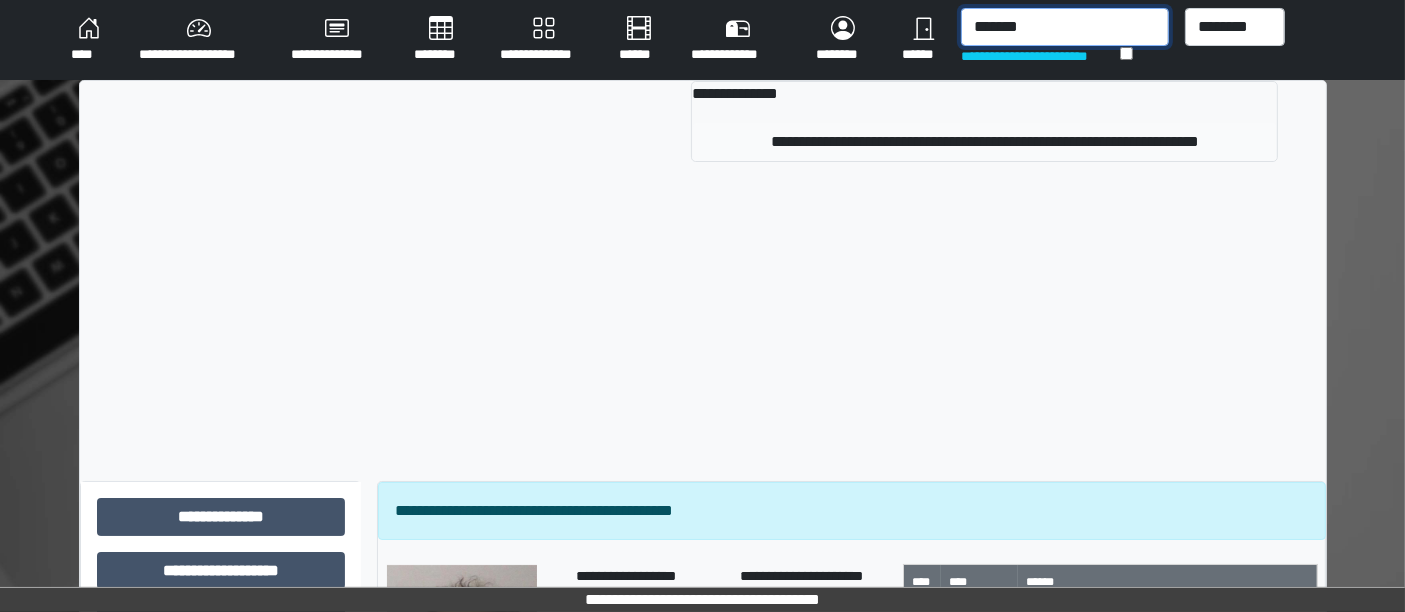 type on "*******" 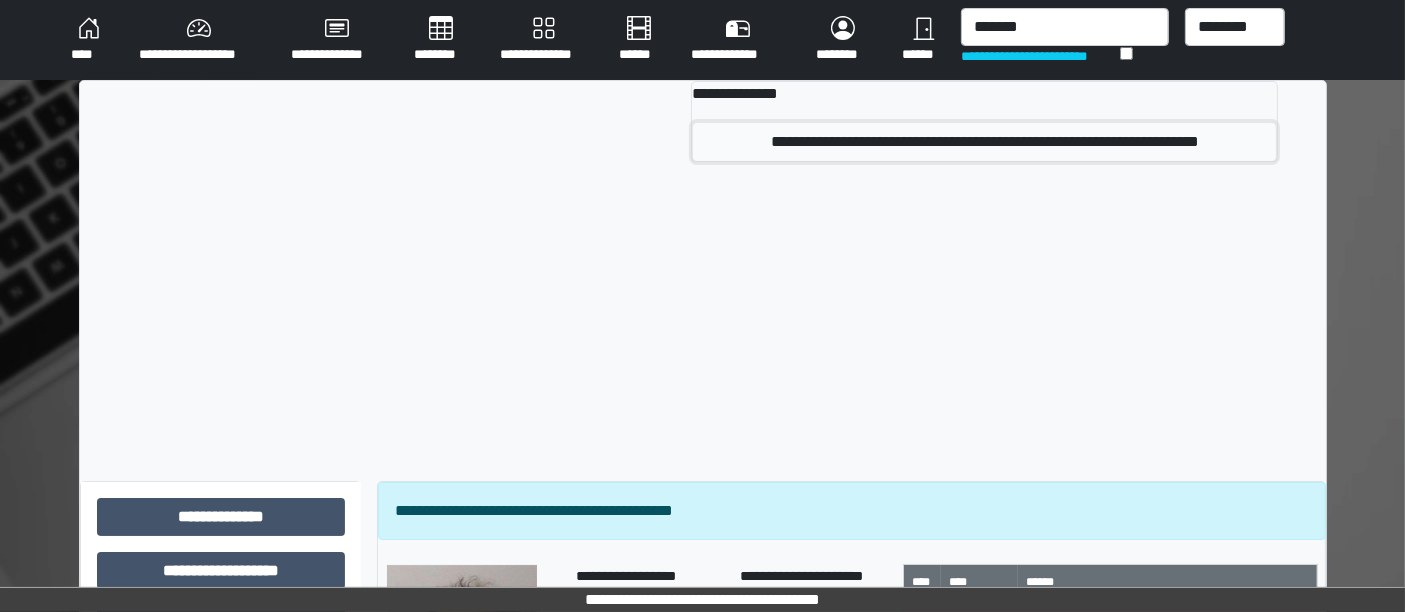 click on "**********" at bounding box center [984, 142] 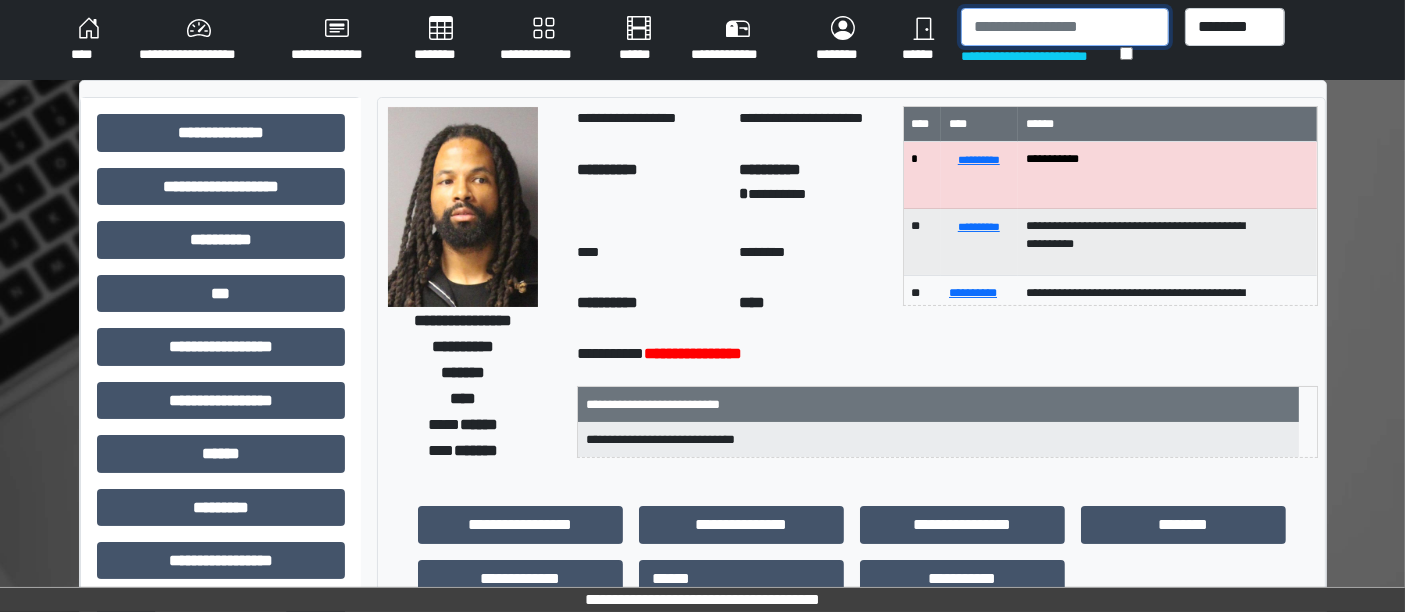 click at bounding box center (1065, 27) 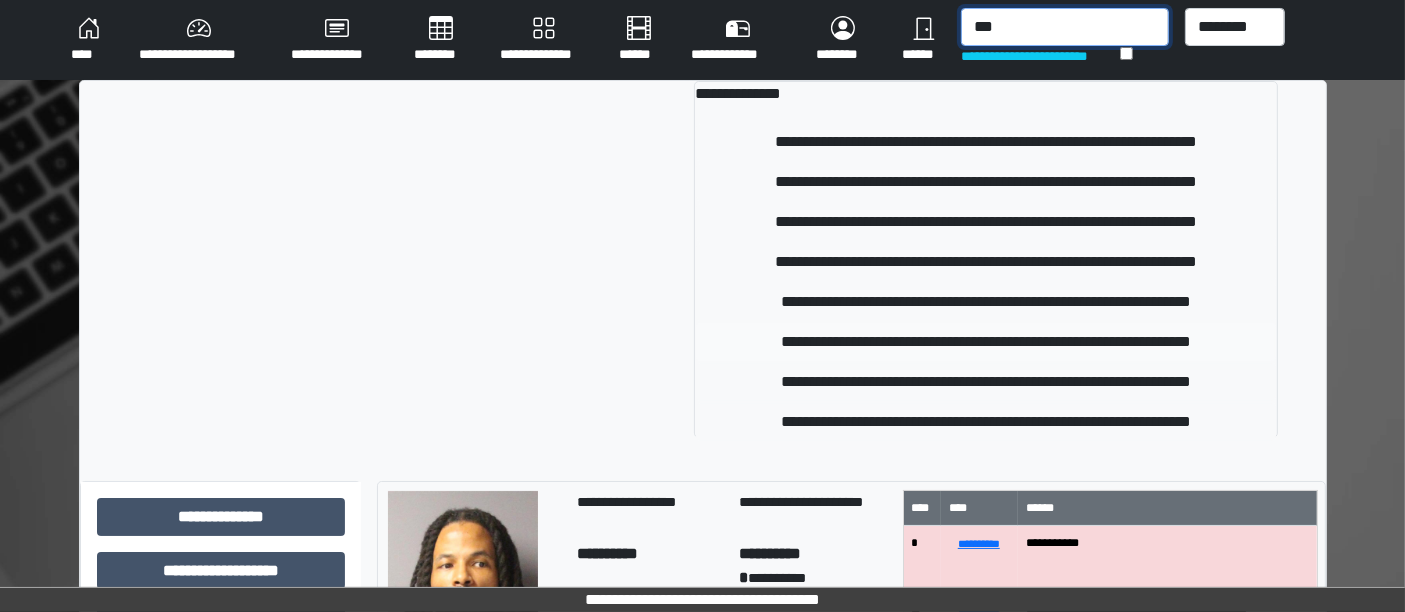 type on "***" 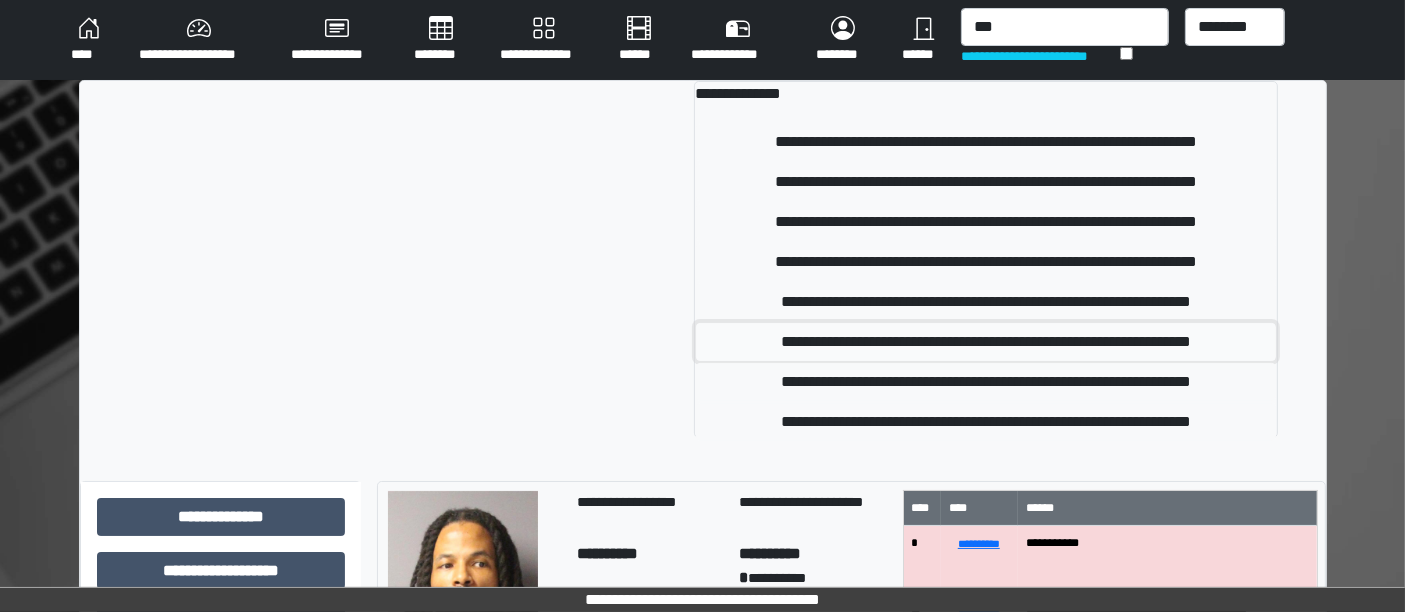 click on "**********" at bounding box center (986, 342) 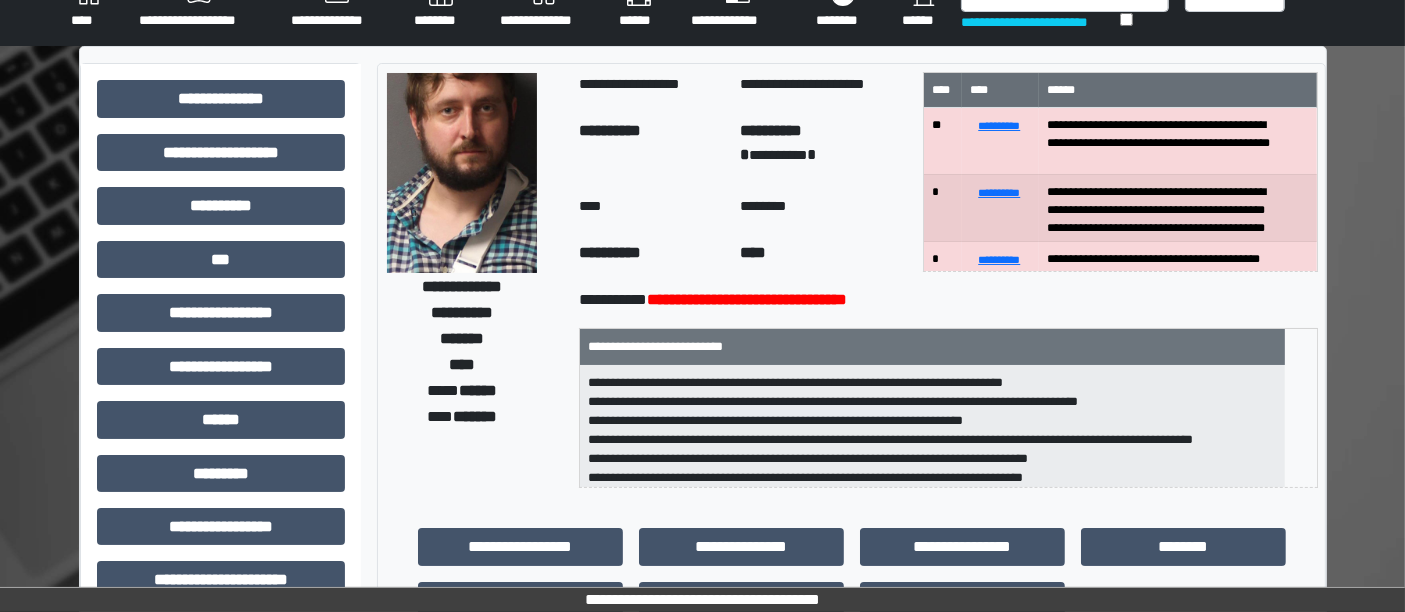 scroll, scrollTop: 0, scrollLeft: 0, axis: both 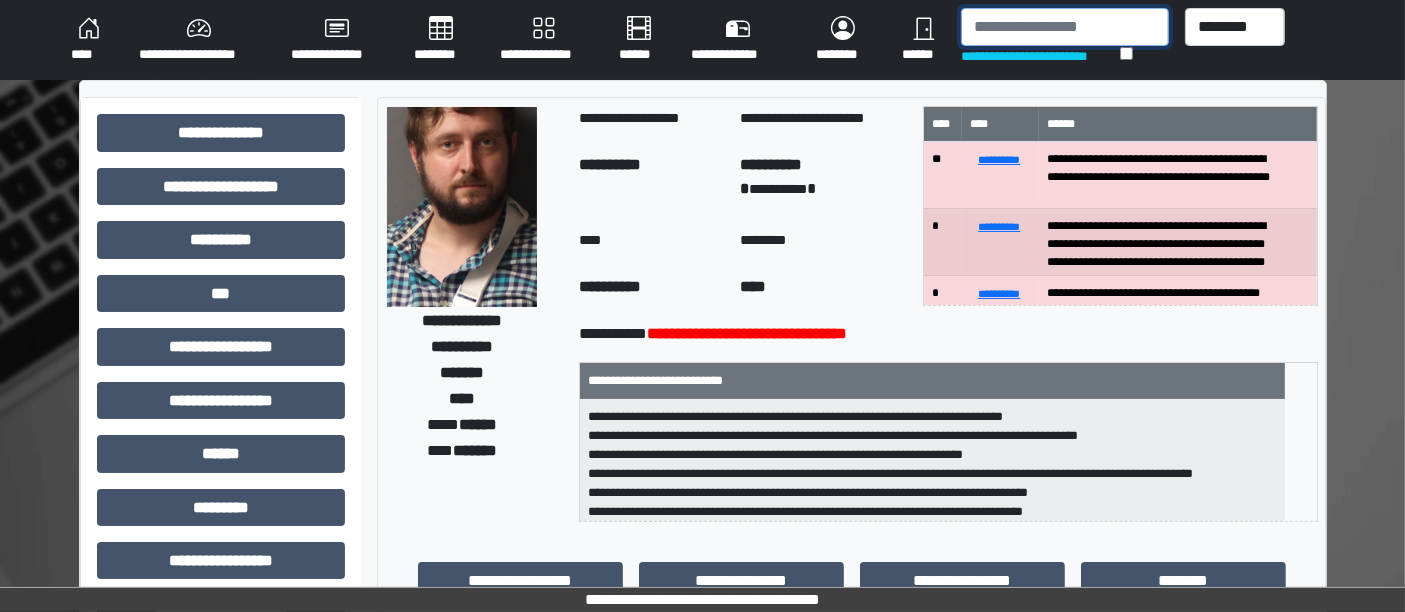 click at bounding box center [1065, 27] 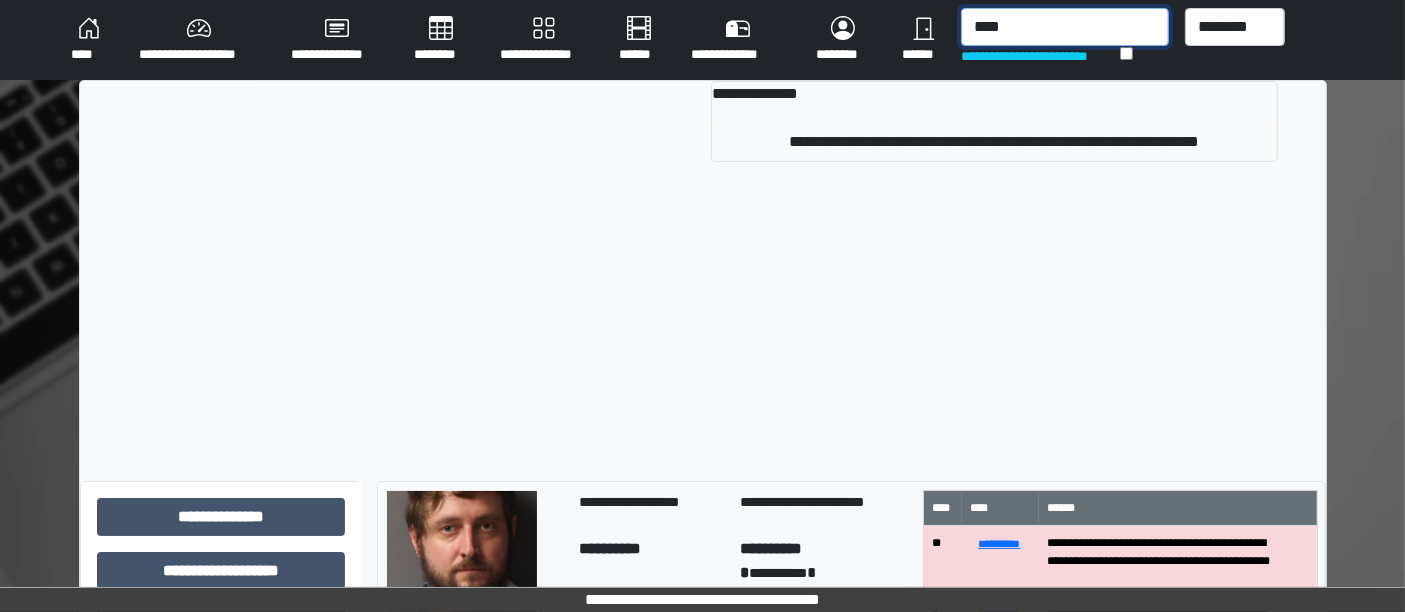 type on "****" 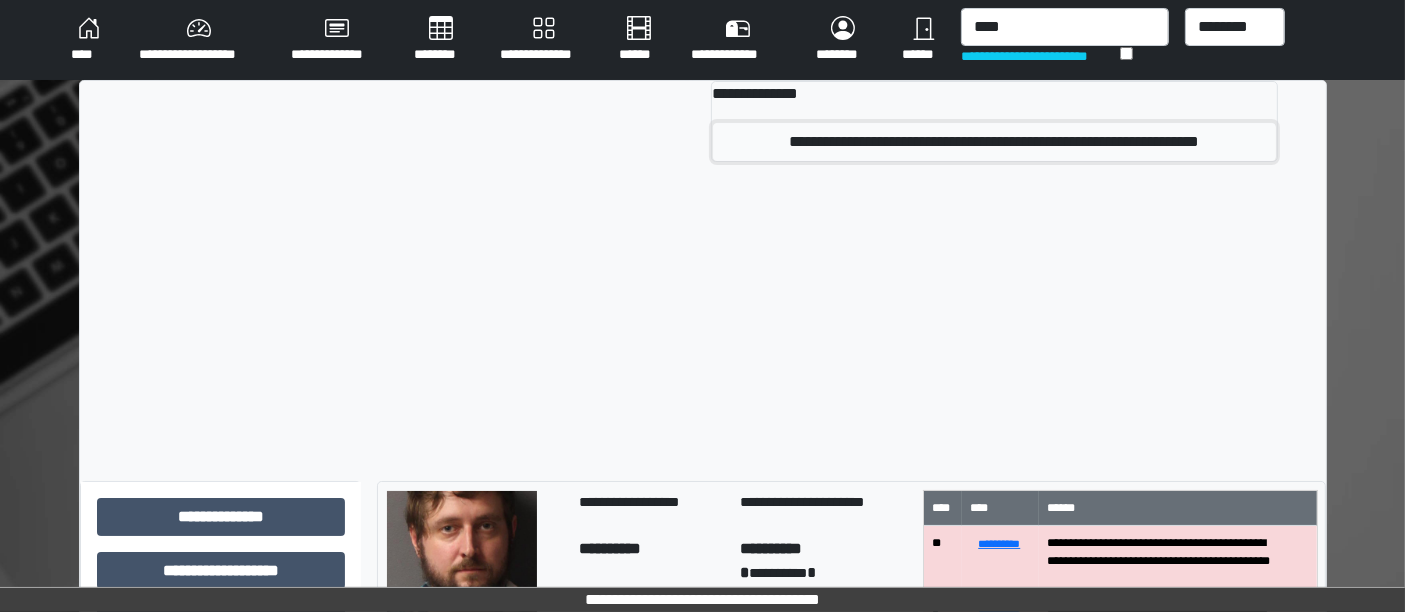 click on "**********" at bounding box center [994, 142] 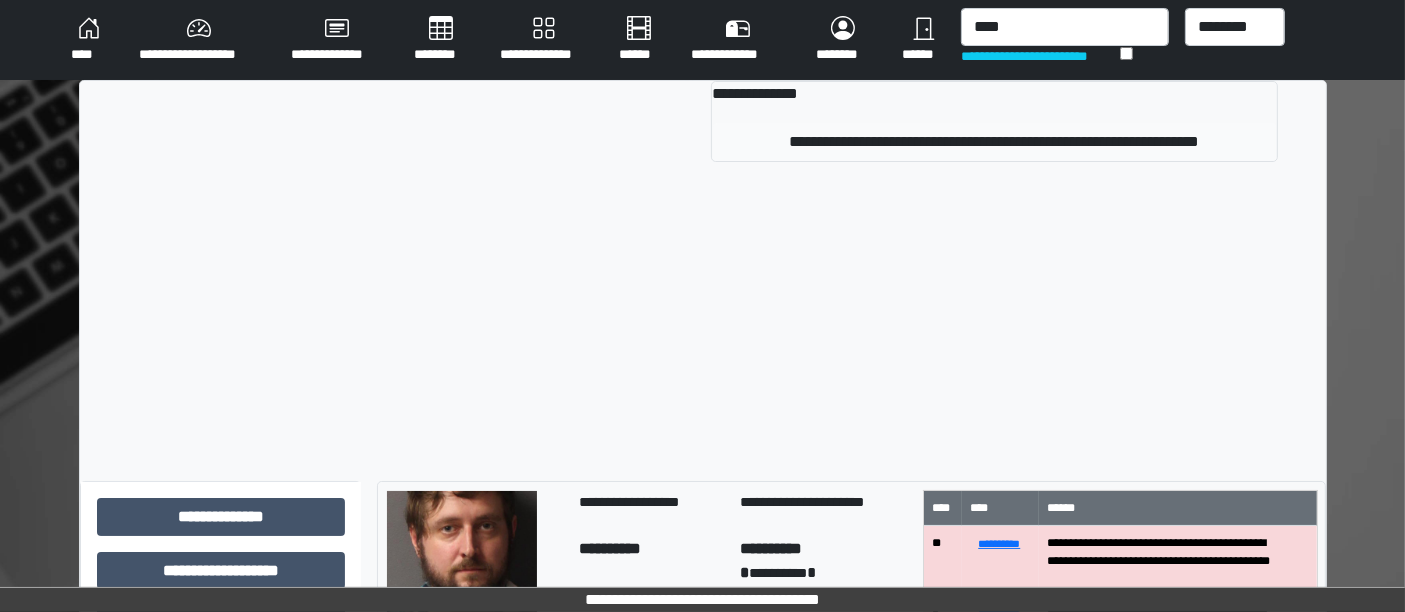 type 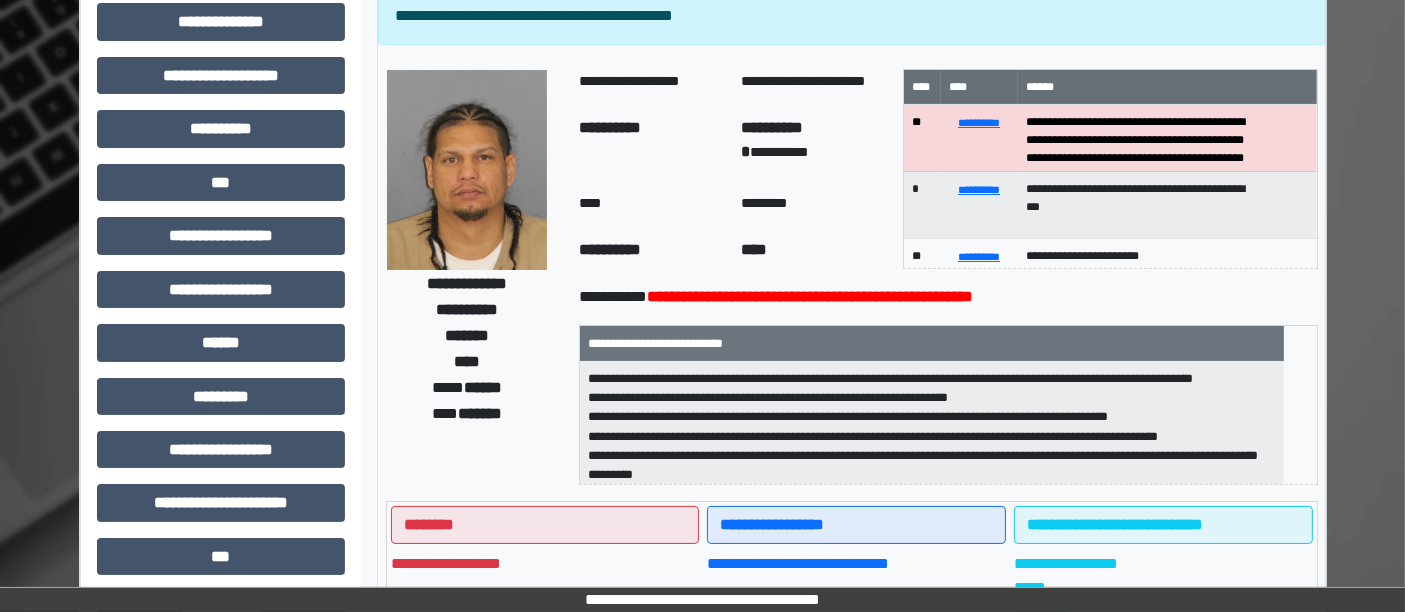 scroll, scrollTop: 0, scrollLeft: 0, axis: both 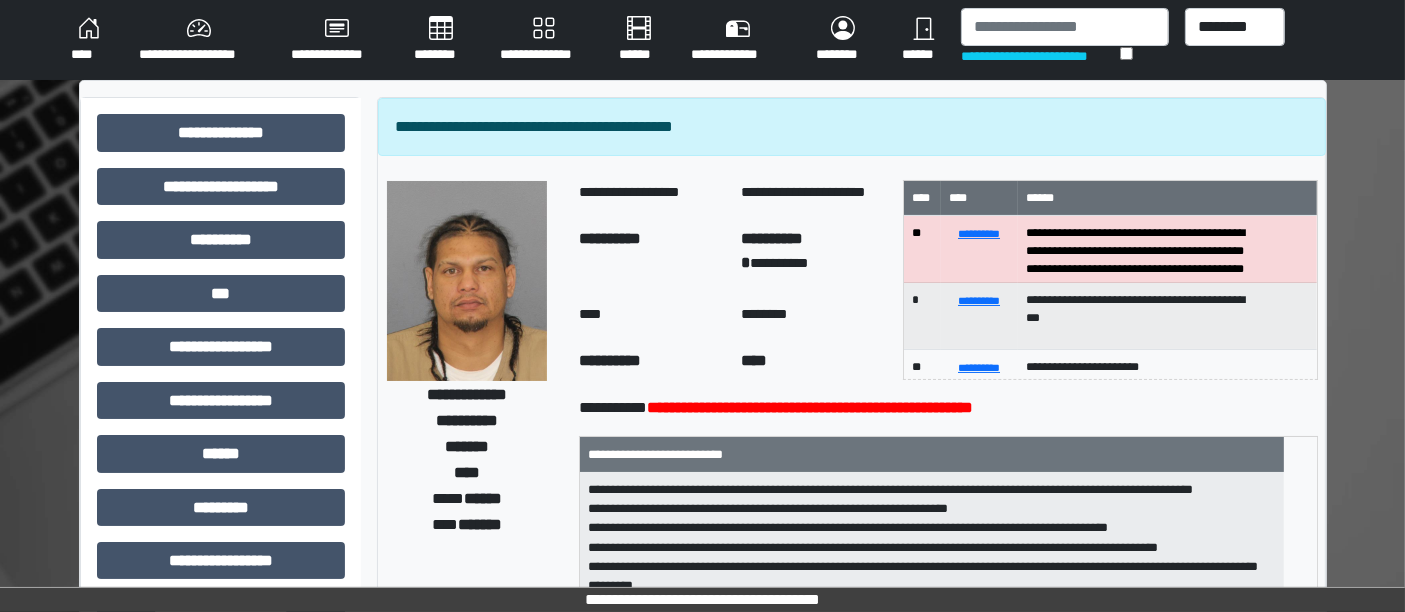 click on "****" at bounding box center [89, 40] 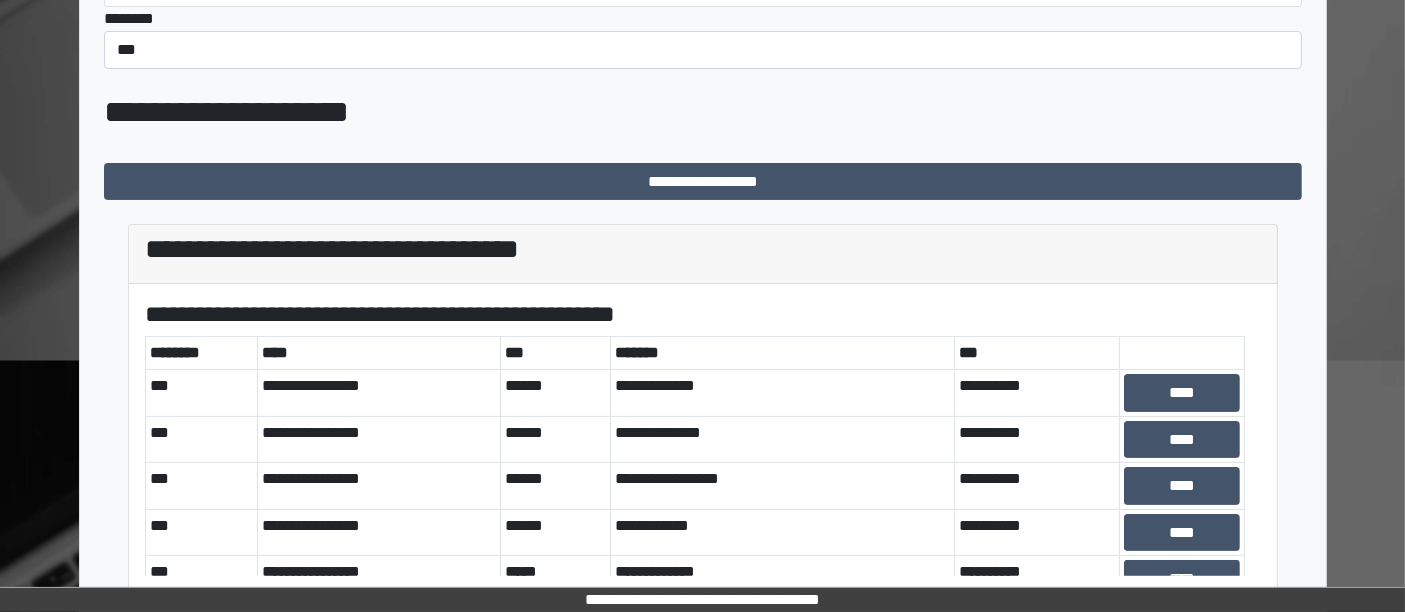 scroll, scrollTop: 414, scrollLeft: 0, axis: vertical 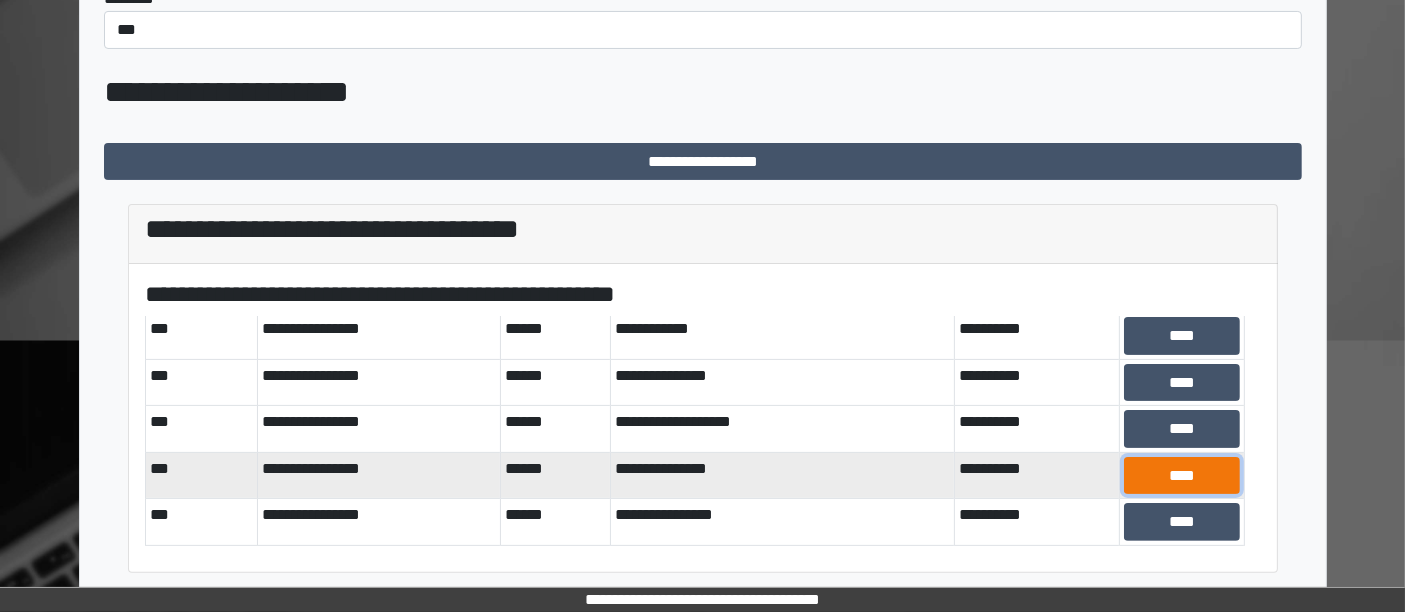 click on "****" at bounding box center (1182, 475) 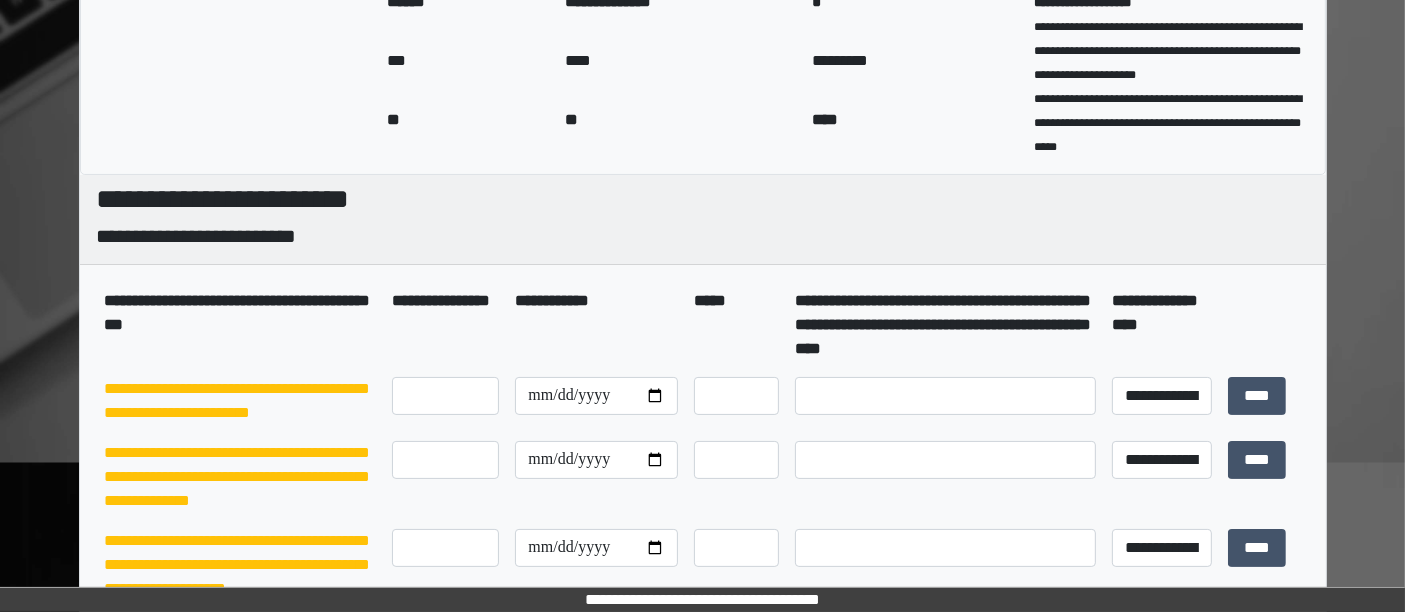 scroll, scrollTop: 0, scrollLeft: 0, axis: both 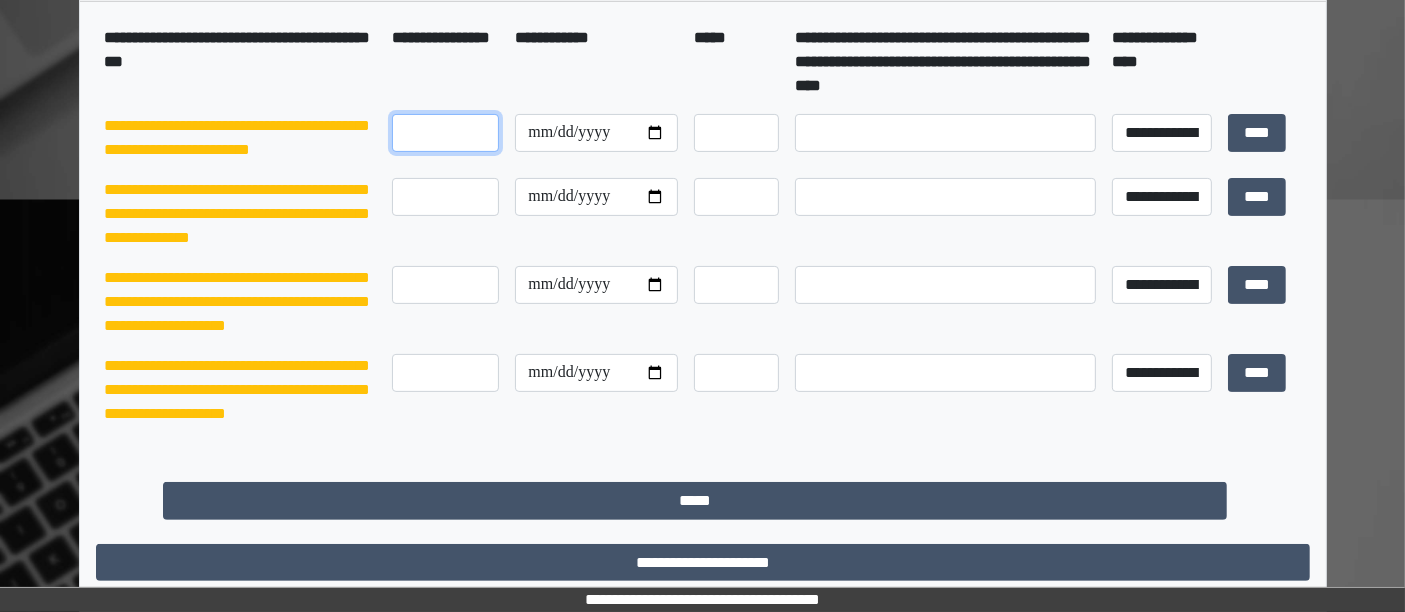click at bounding box center (446, 133) 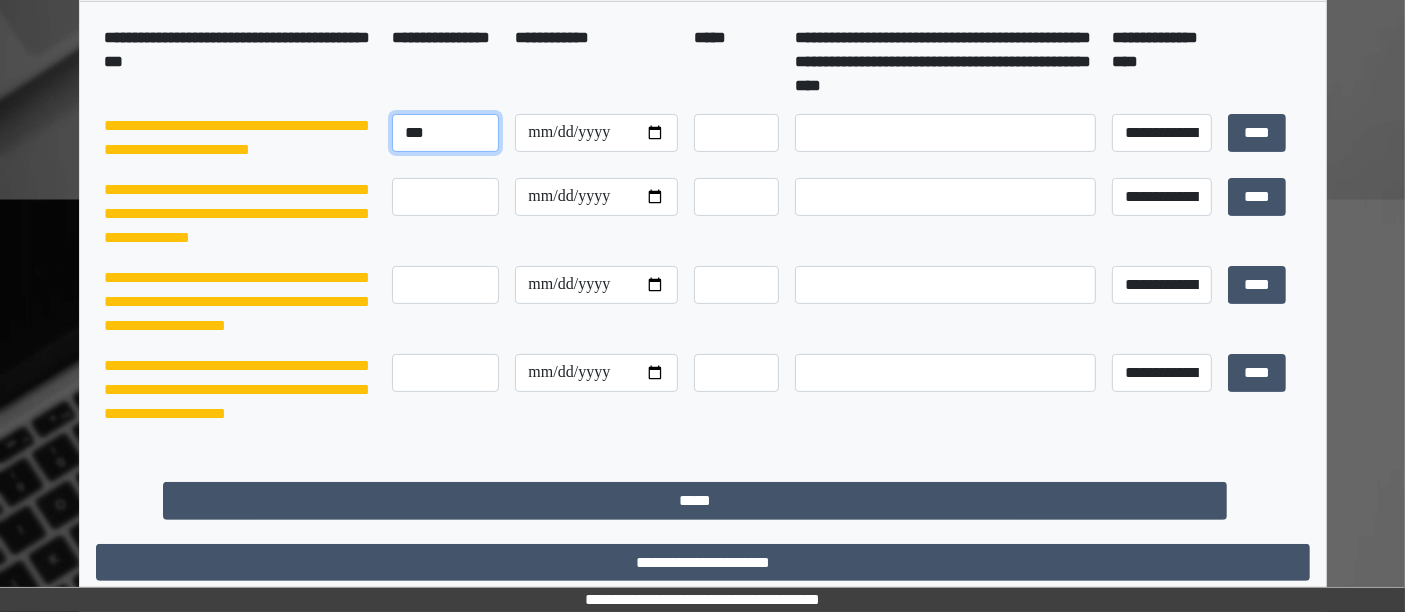 type on "***" 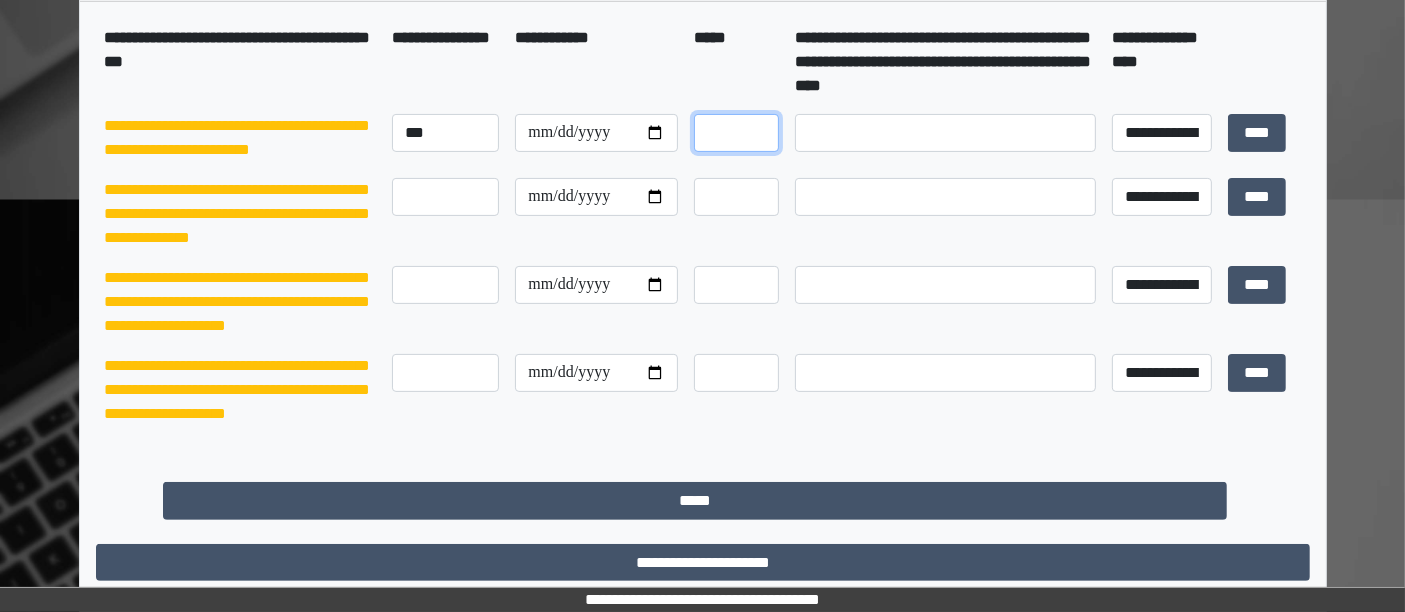 click at bounding box center (736, 133) 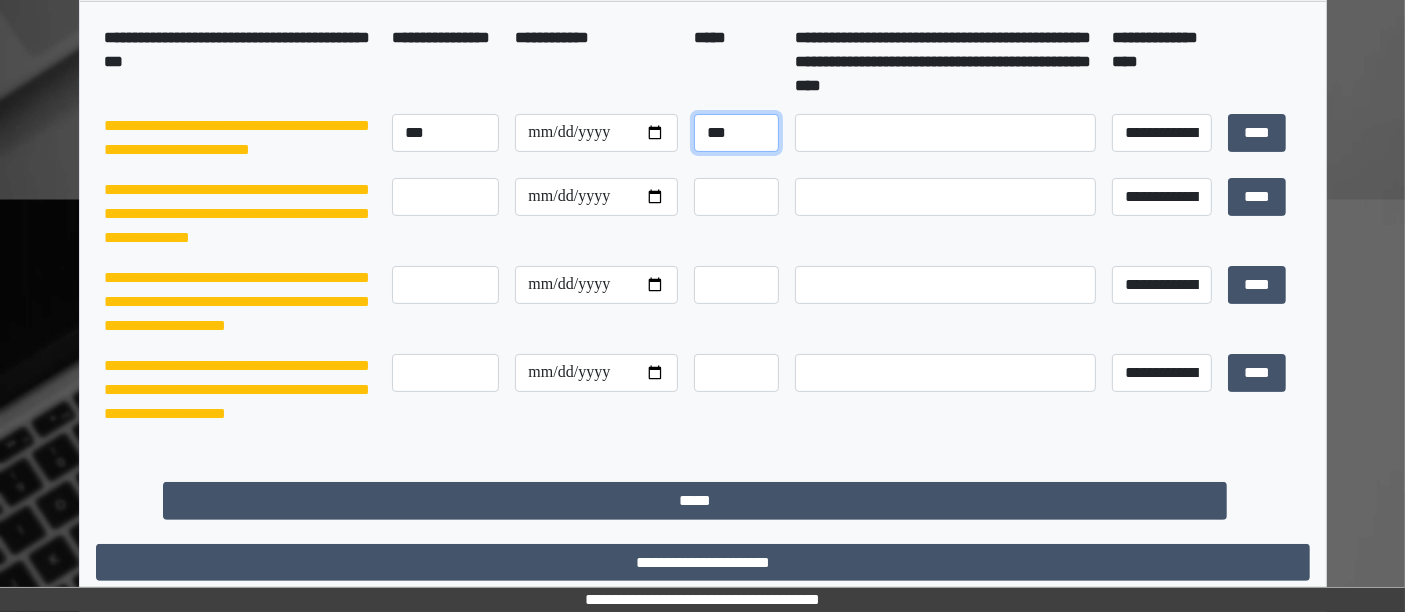 type on "***" 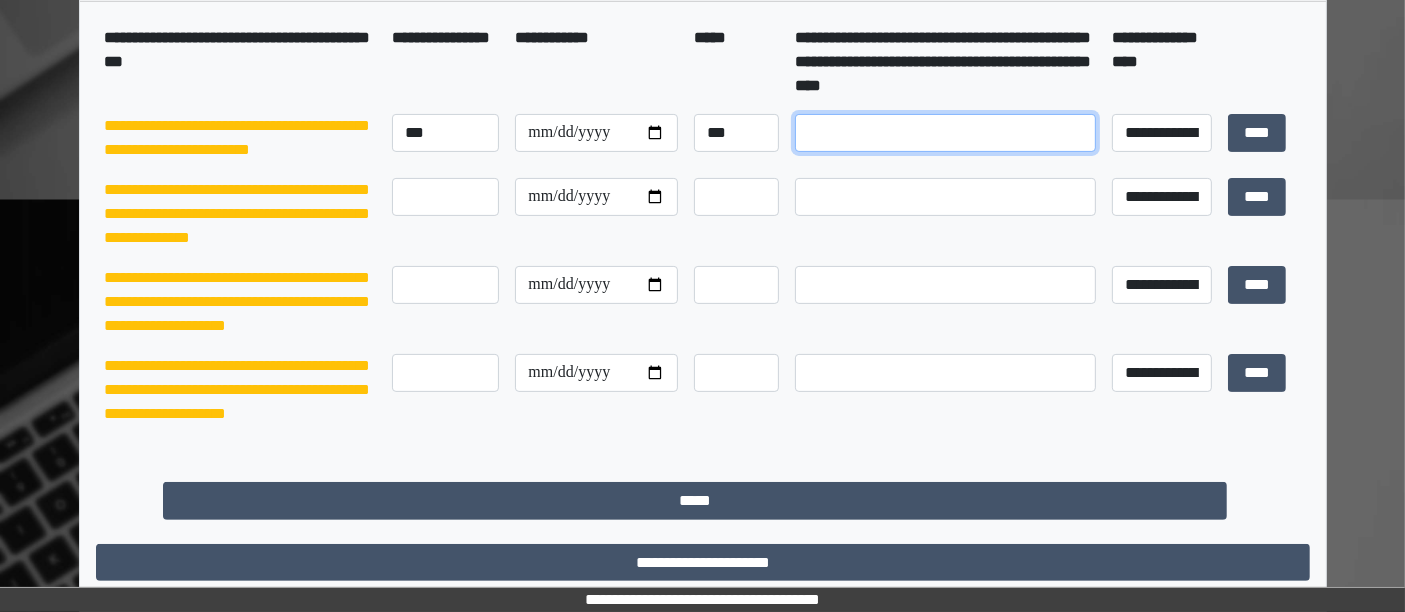 click at bounding box center [945, 133] 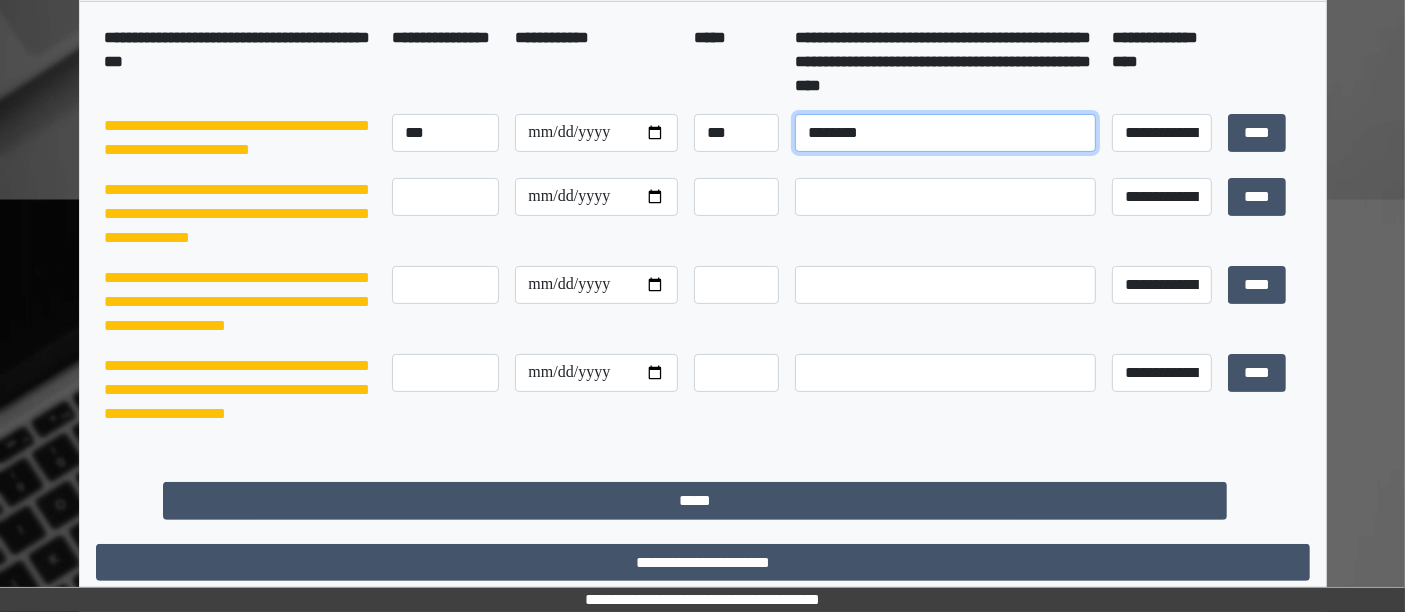 type on "********" 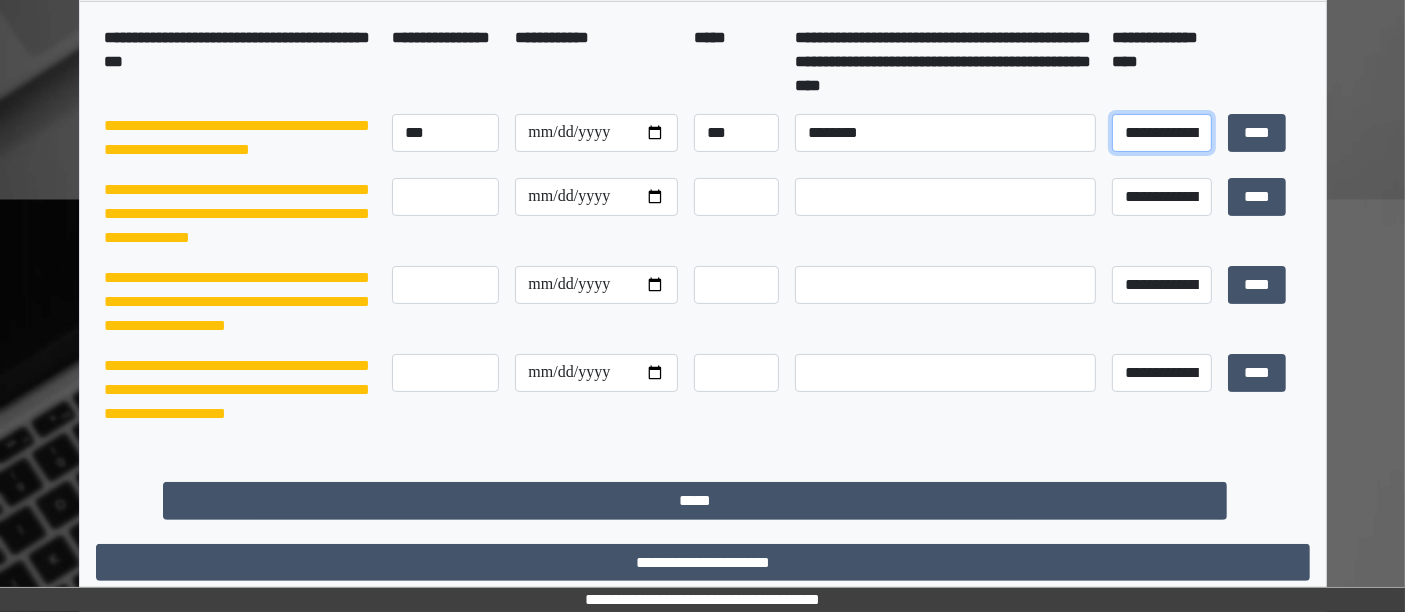 click on "**********" at bounding box center [1162, 132] 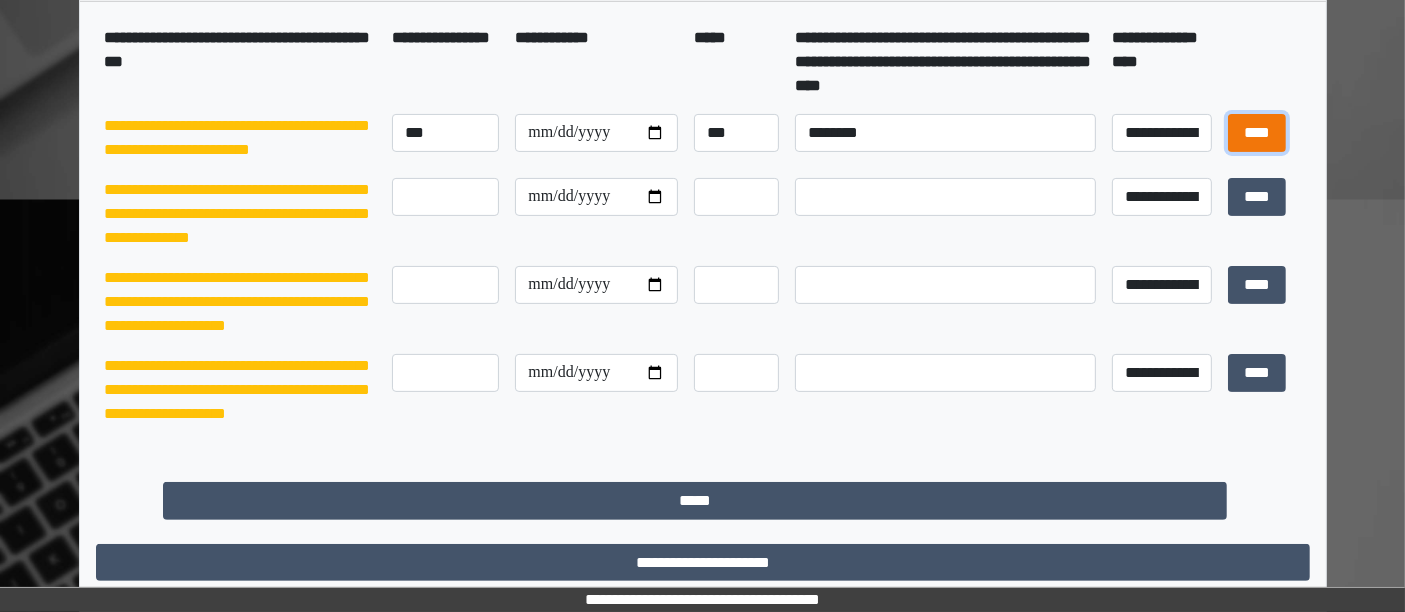 click on "****" at bounding box center [1257, 132] 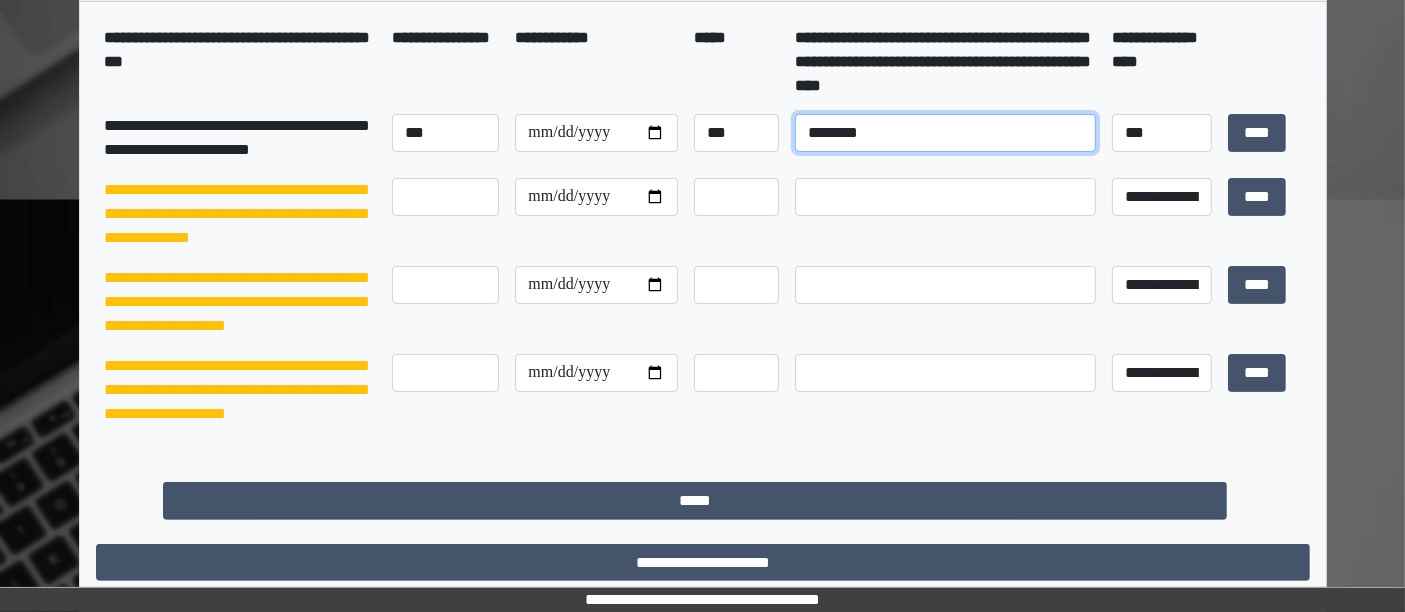 drag, startPoint x: 901, startPoint y: 135, endPoint x: 691, endPoint y: 81, distance: 216.83173 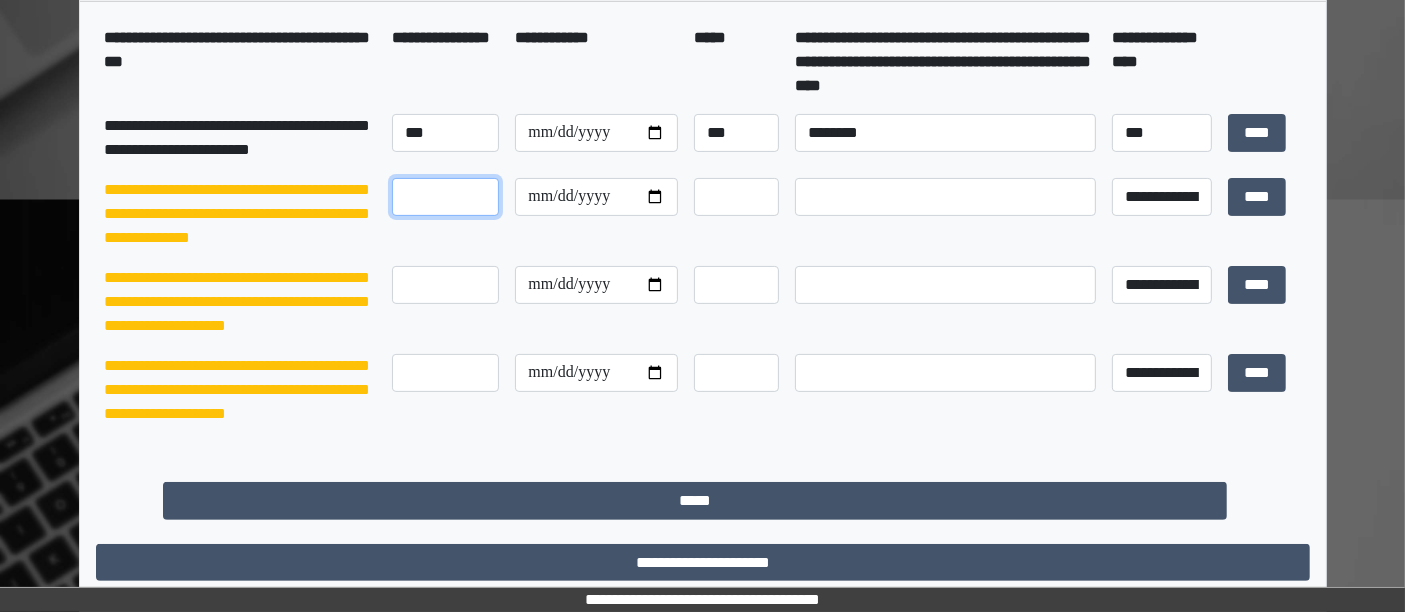 click at bounding box center (446, 197) 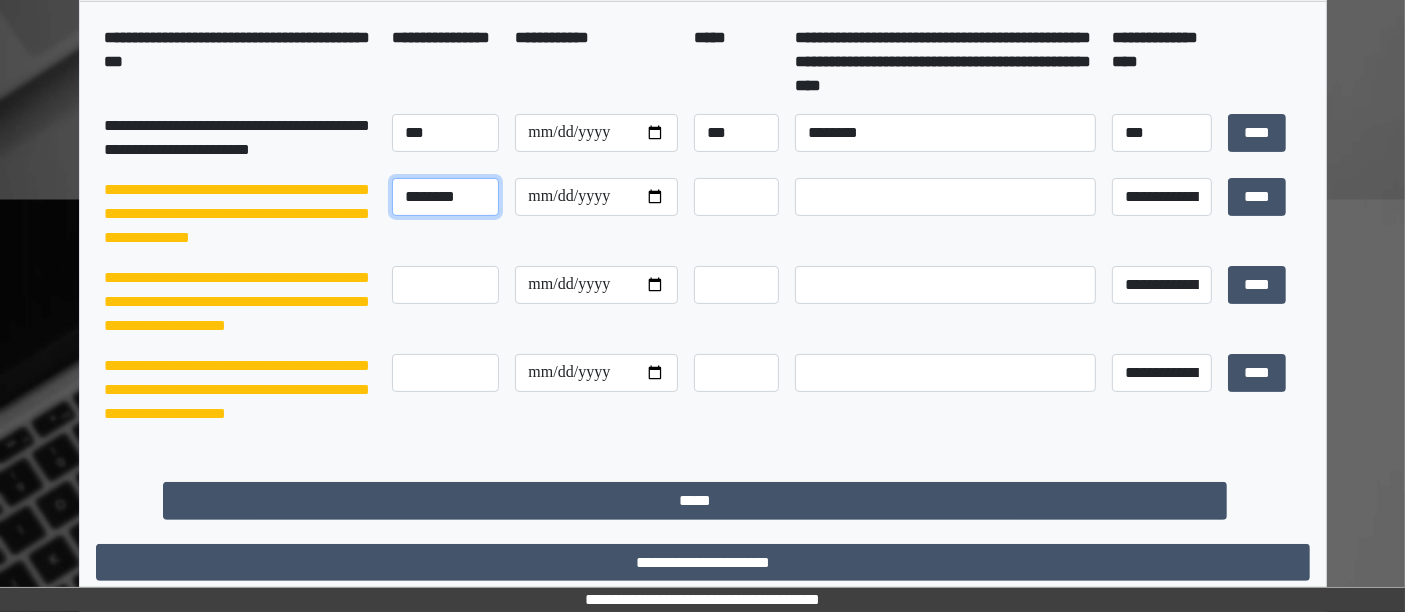 type on "********" 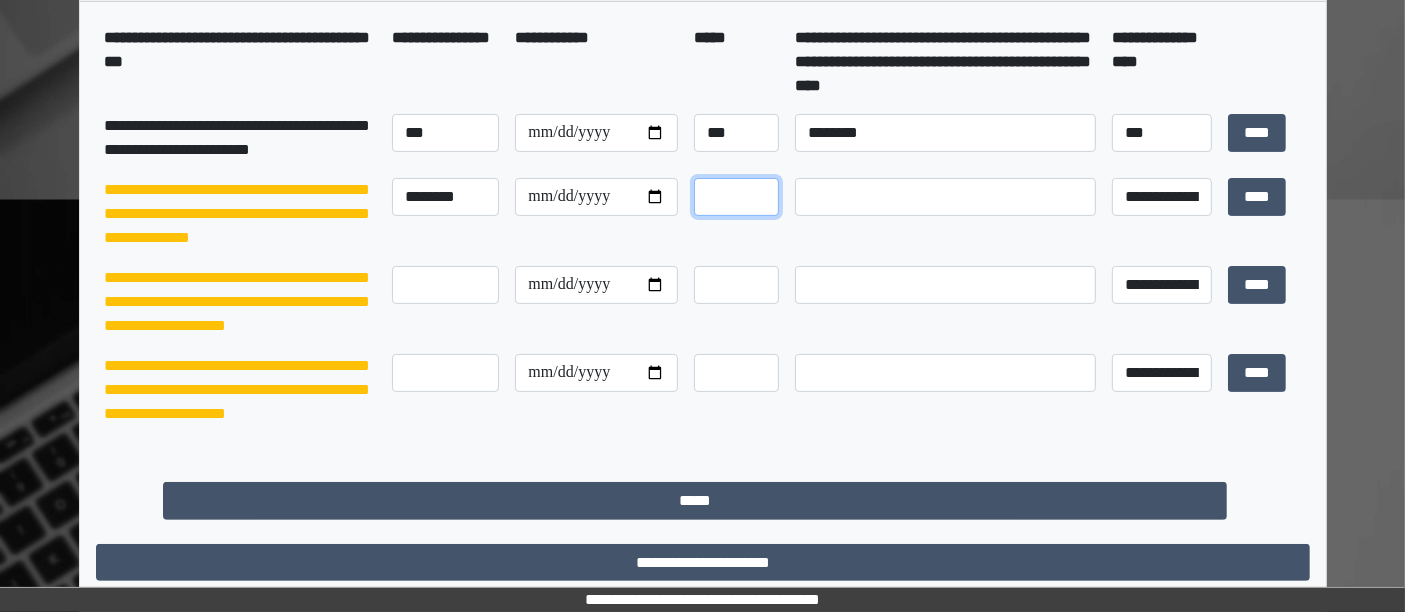click at bounding box center [736, 197] 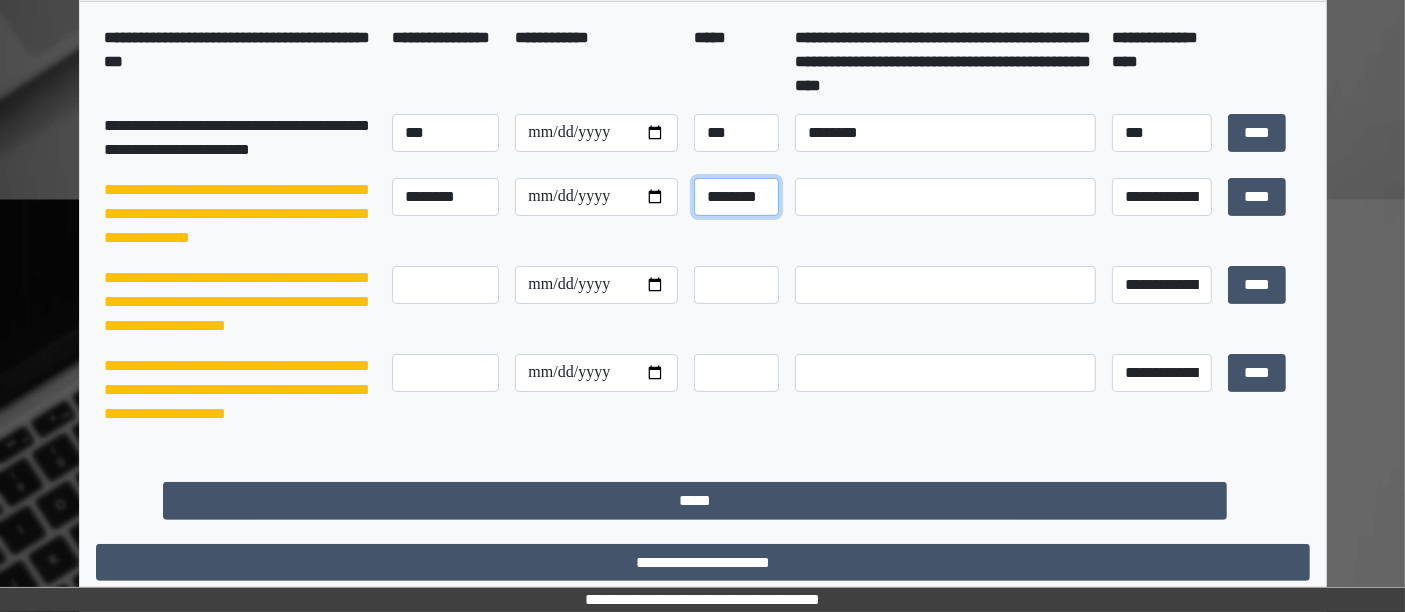 type on "********" 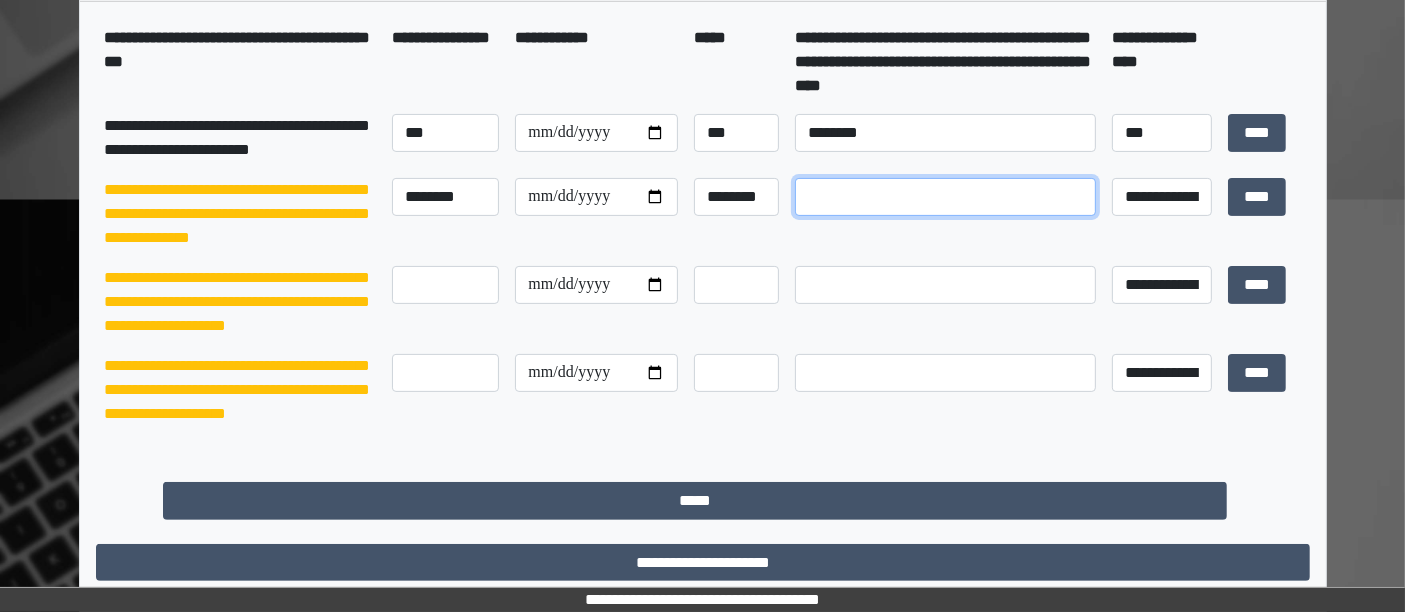 click at bounding box center [945, 197] 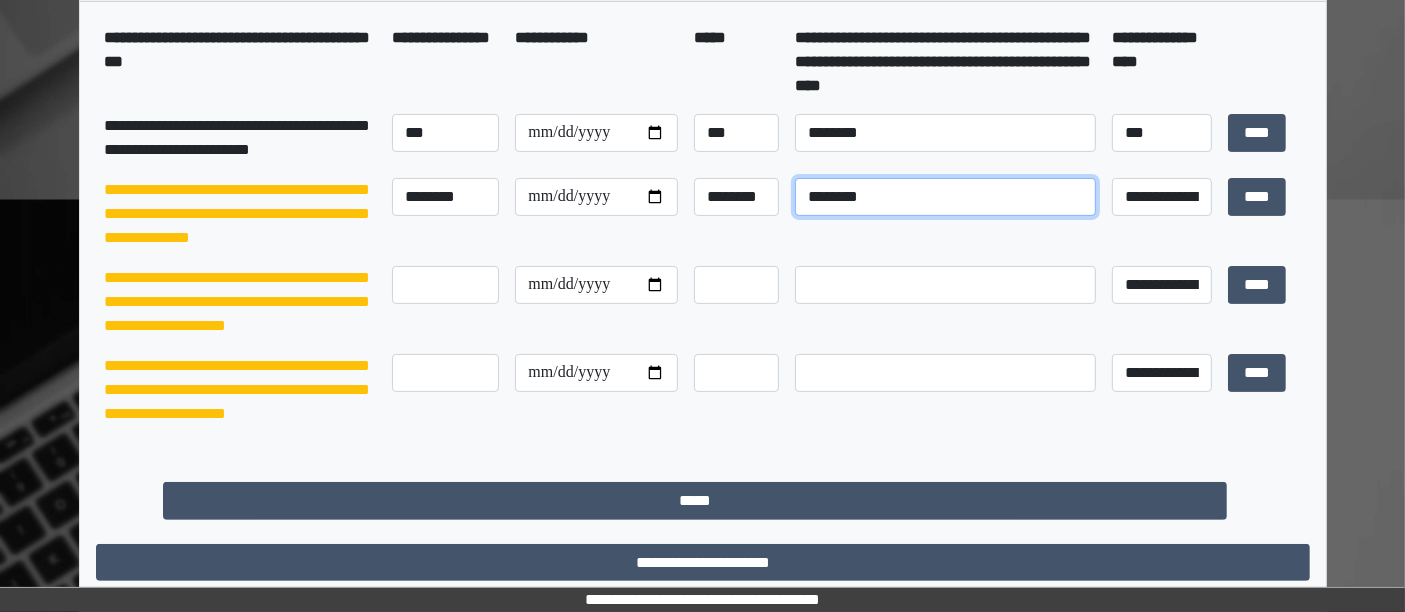 type on "********" 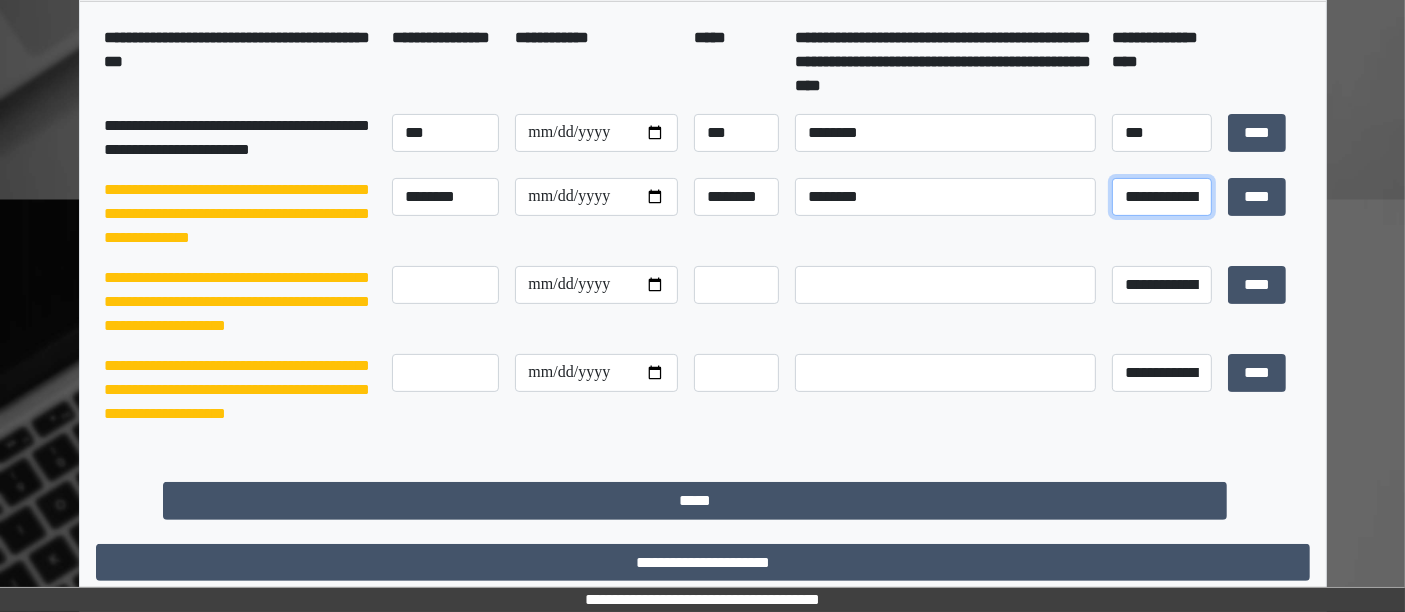 click on "**********" at bounding box center (1162, 196) 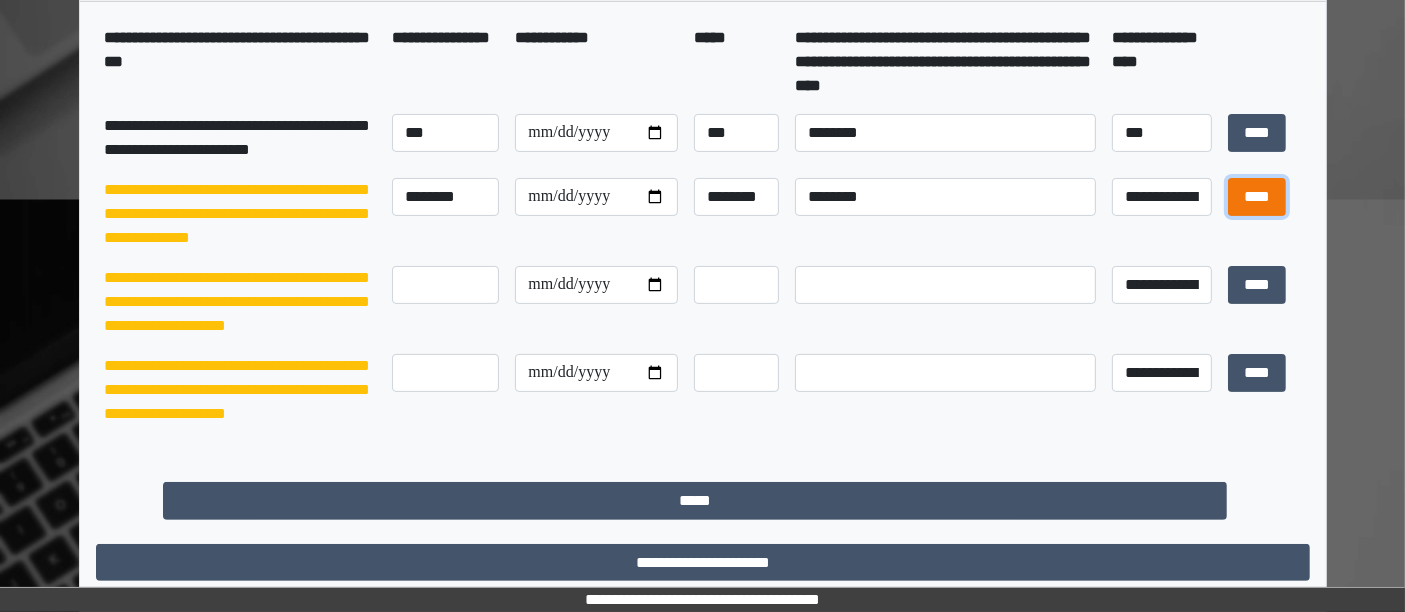 click on "****" at bounding box center [1257, 196] 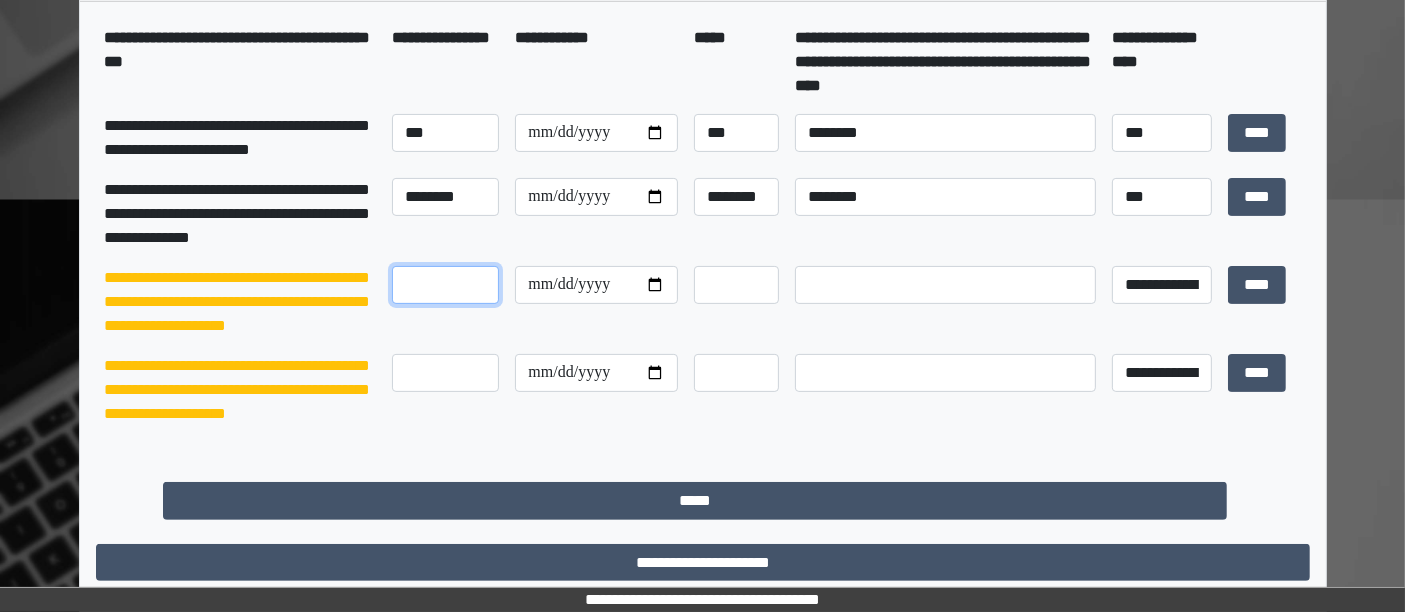 click at bounding box center [446, 285] 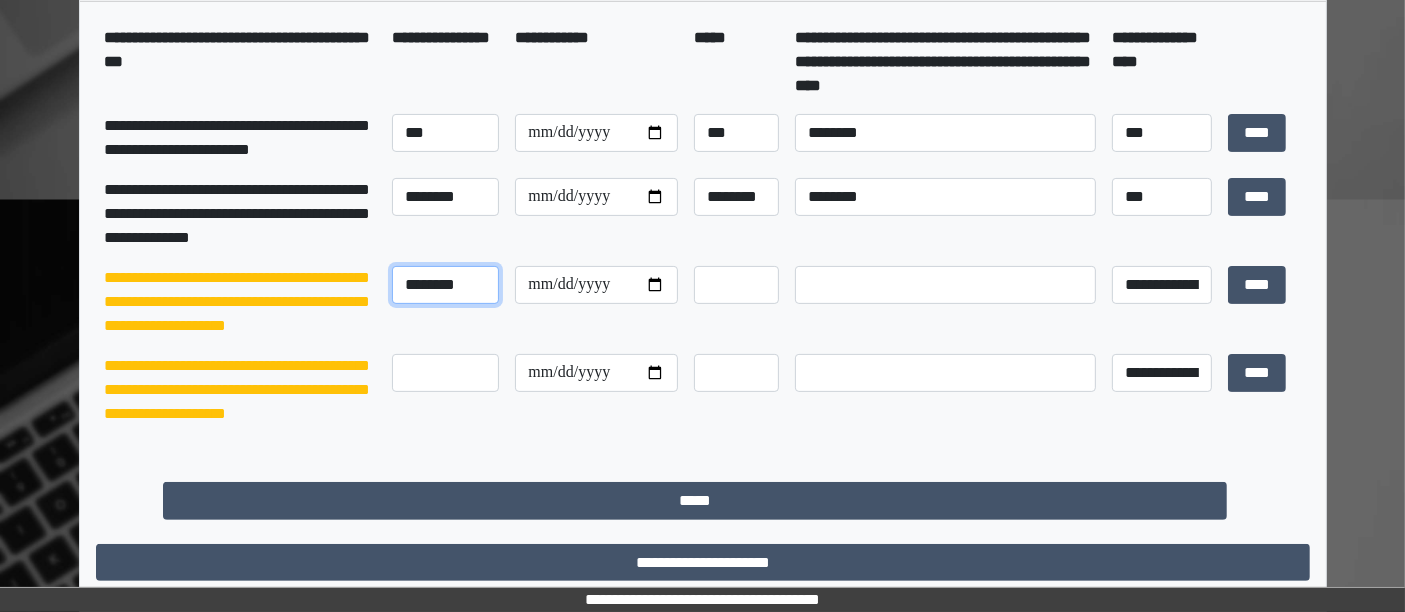 type on "********" 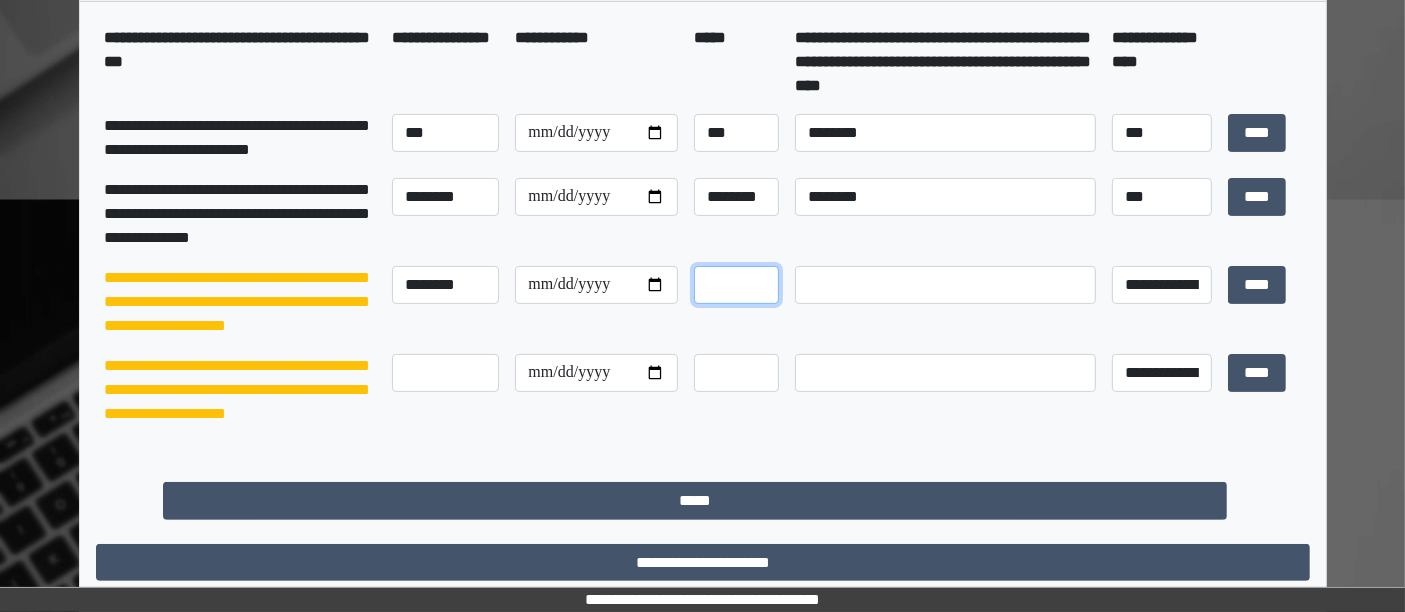 click at bounding box center (736, 285) 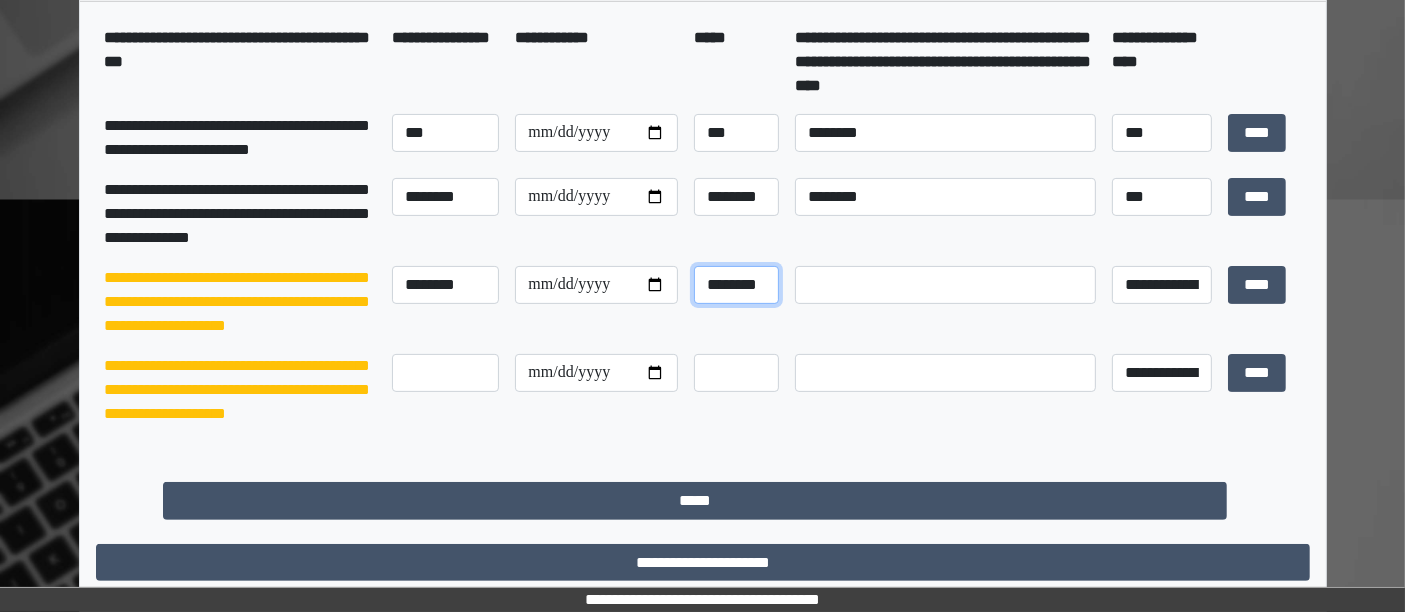 type on "********" 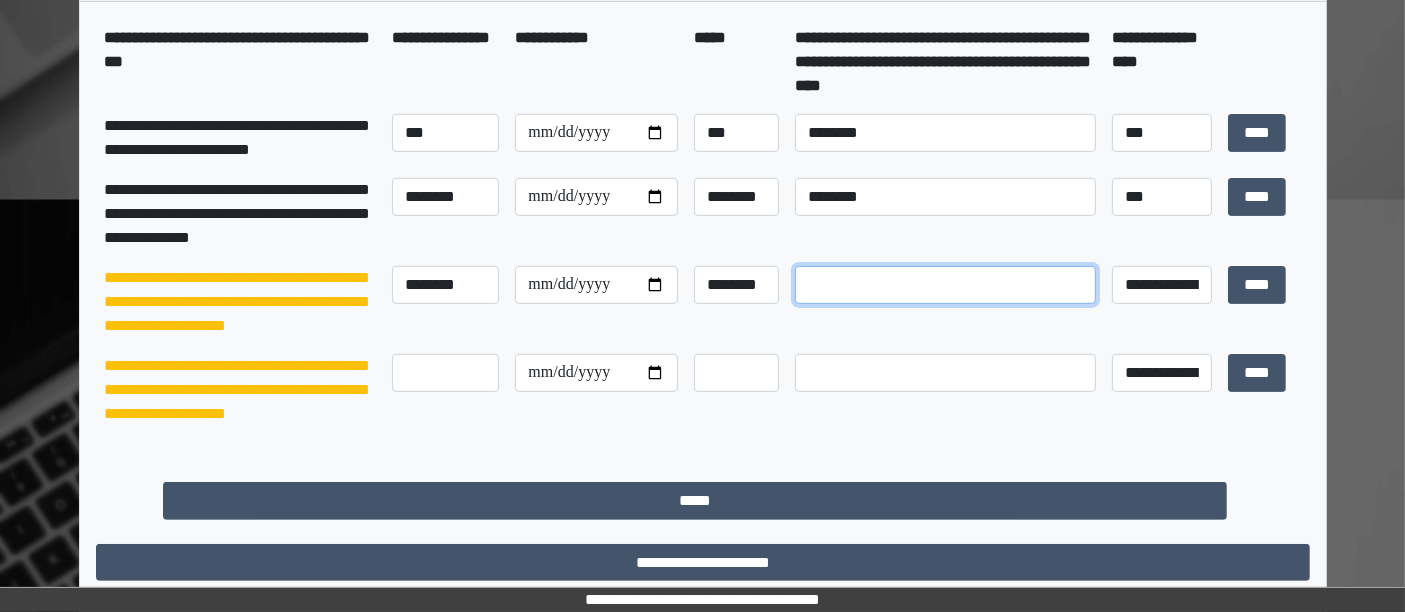 click at bounding box center (945, 285) 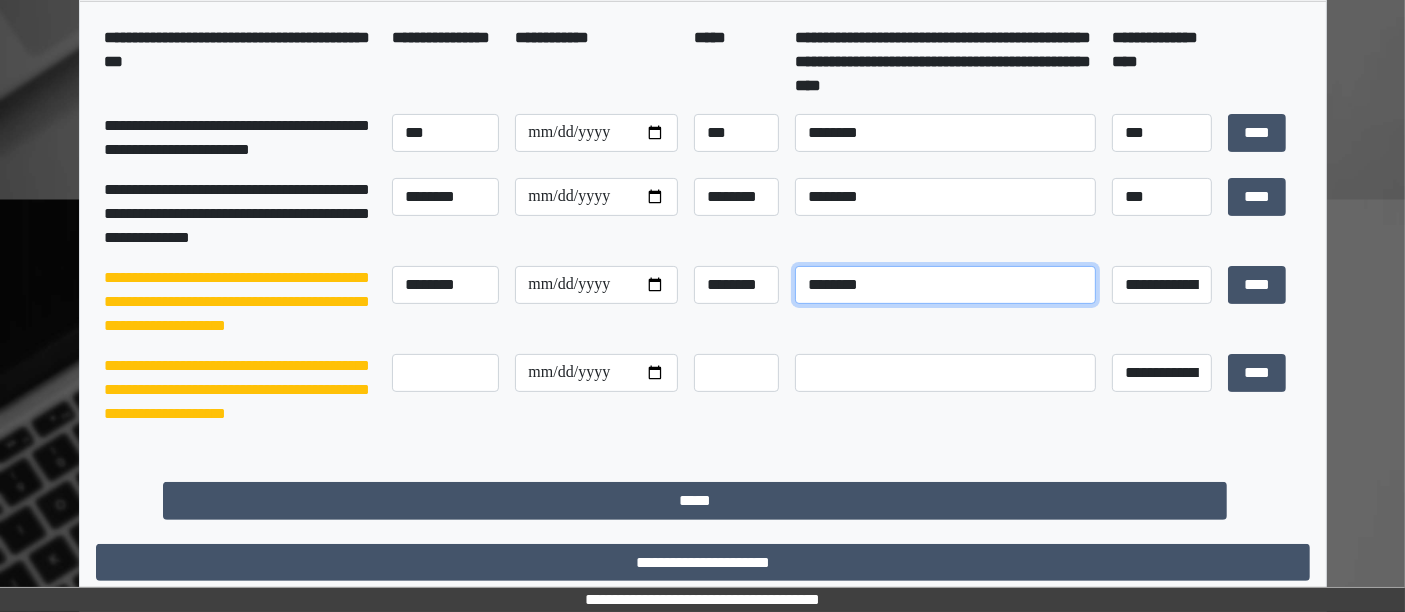 type on "********" 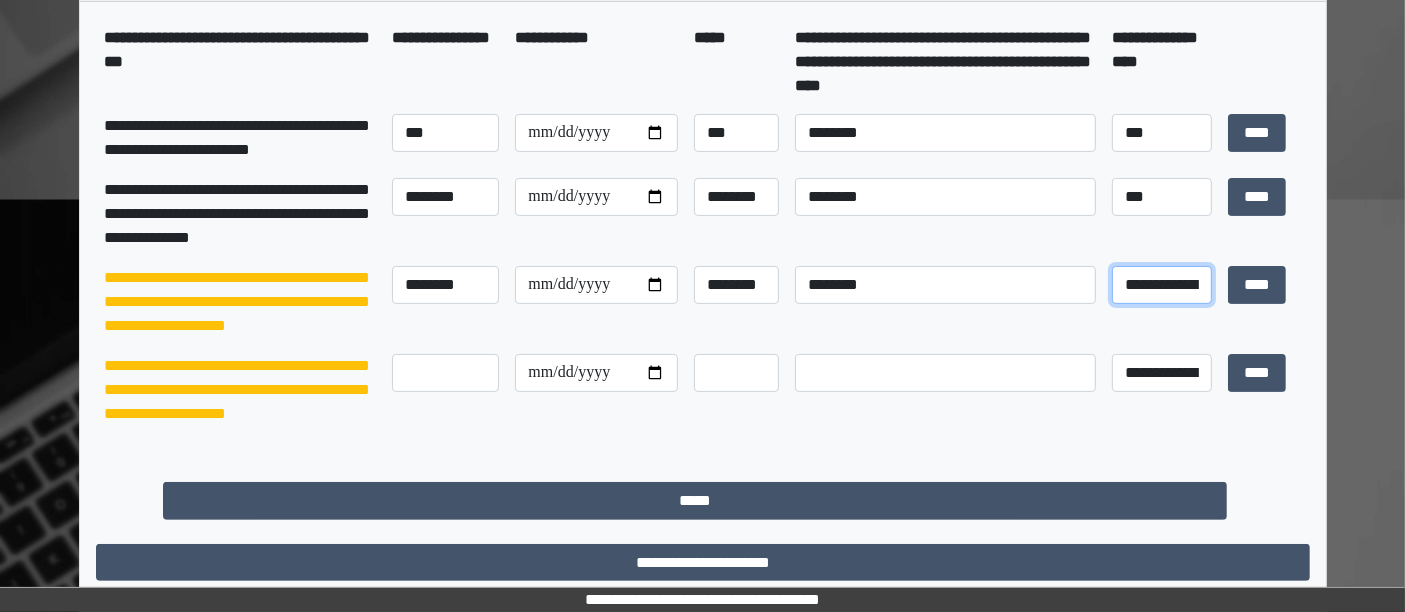 click on "**********" at bounding box center [1162, 284] 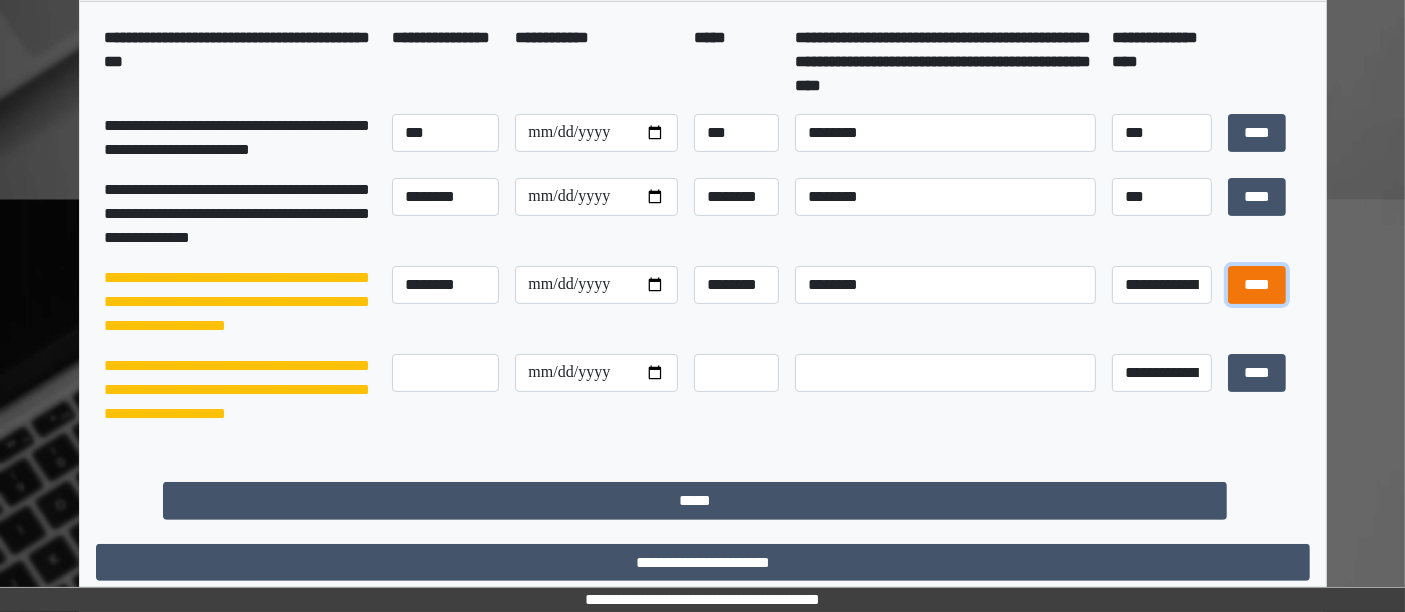 click on "****" at bounding box center [1257, 284] 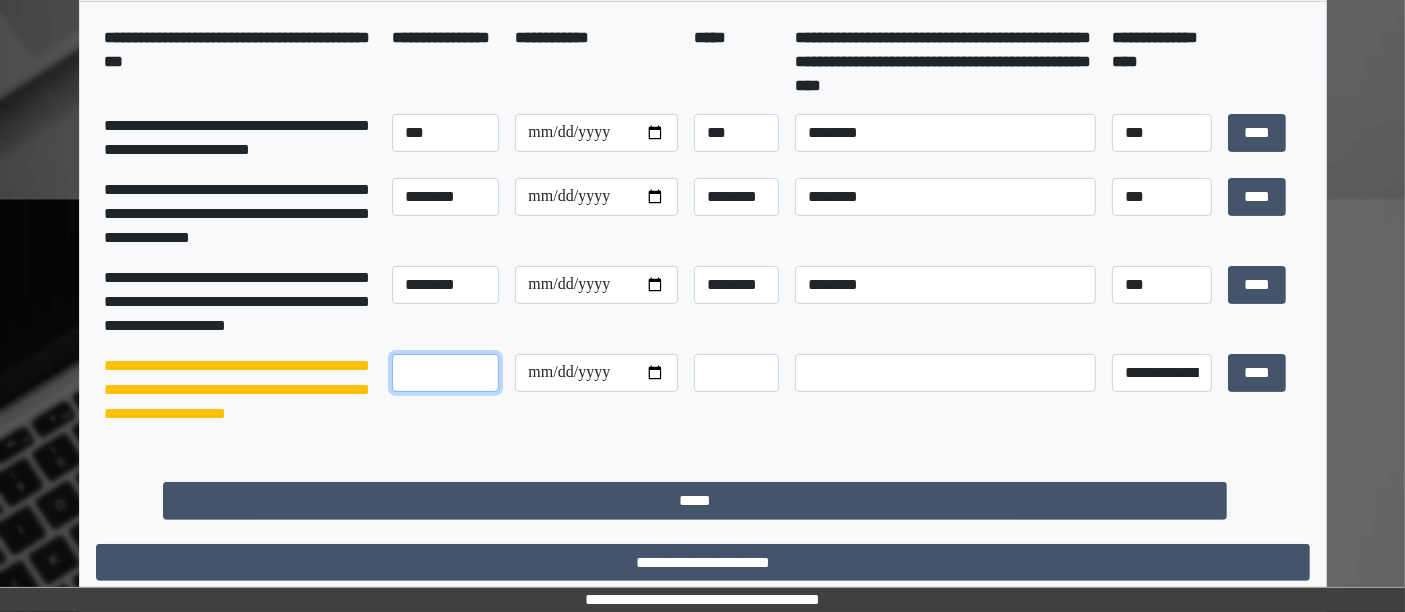 click at bounding box center [446, 373] 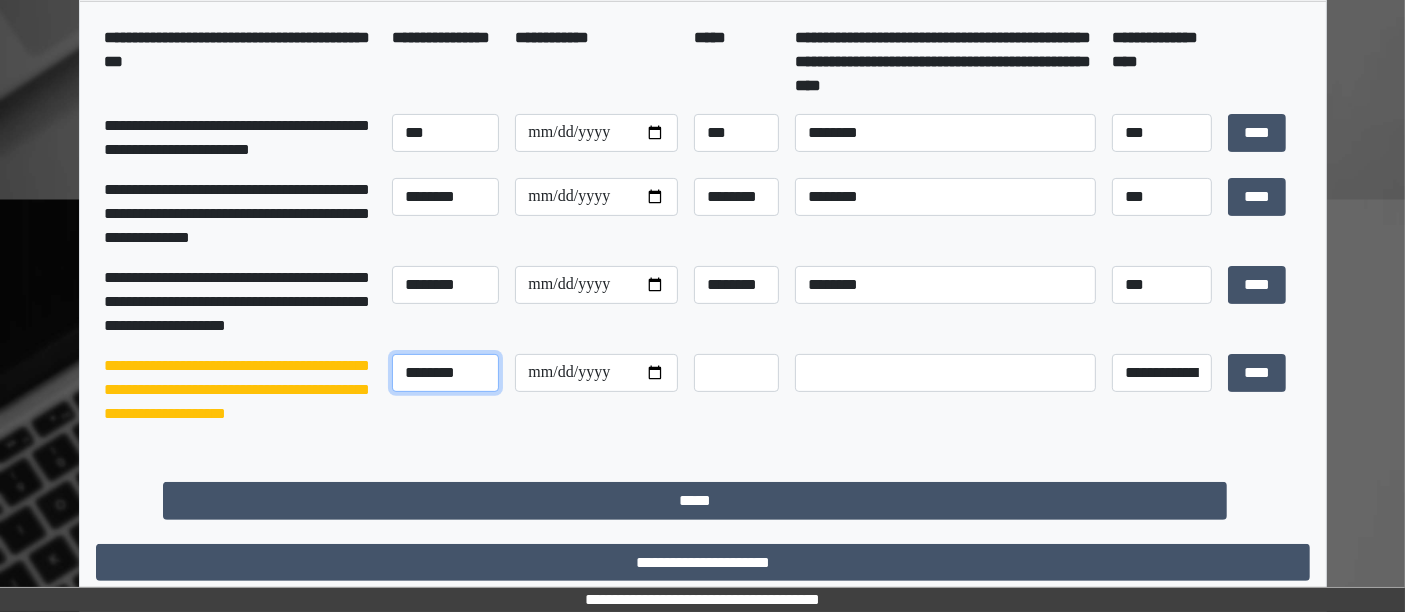 type on "********" 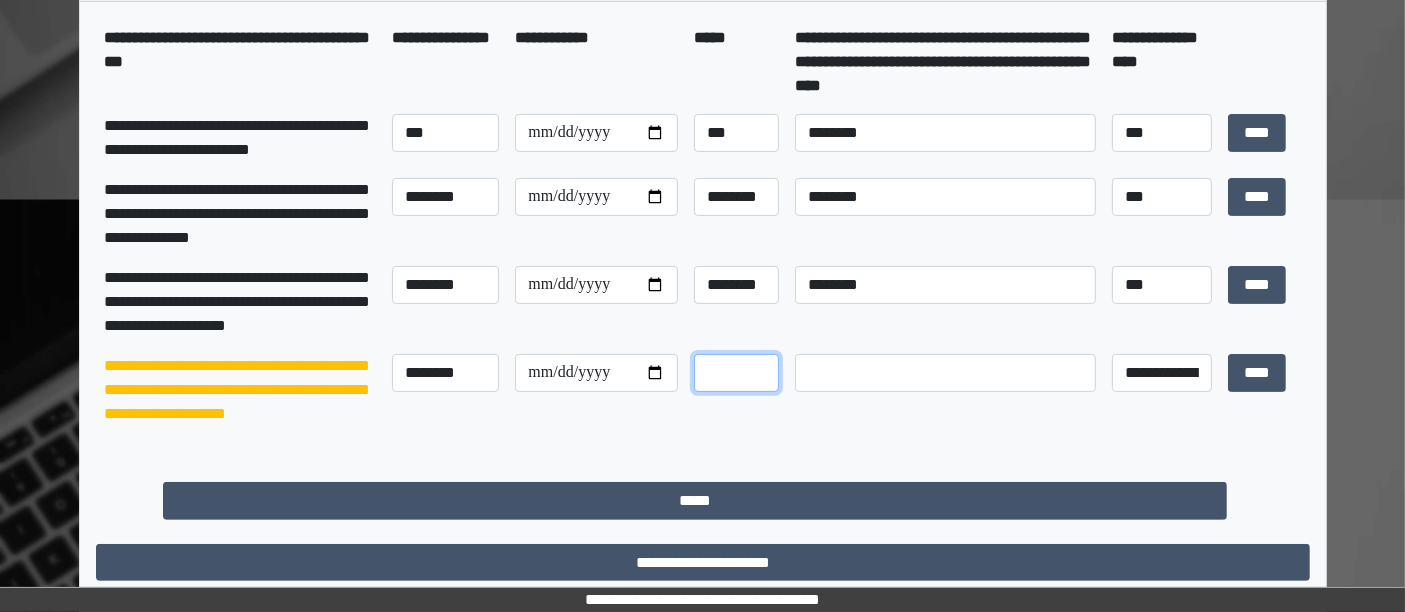 click at bounding box center (736, 373) 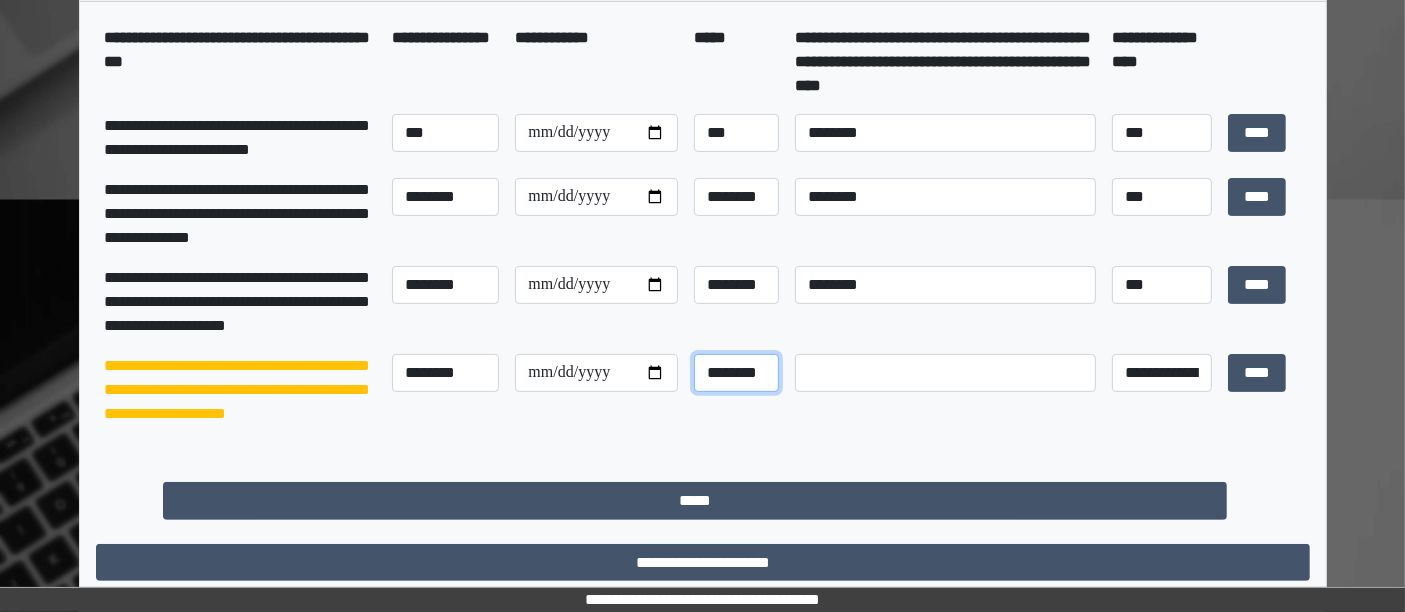 type on "********" 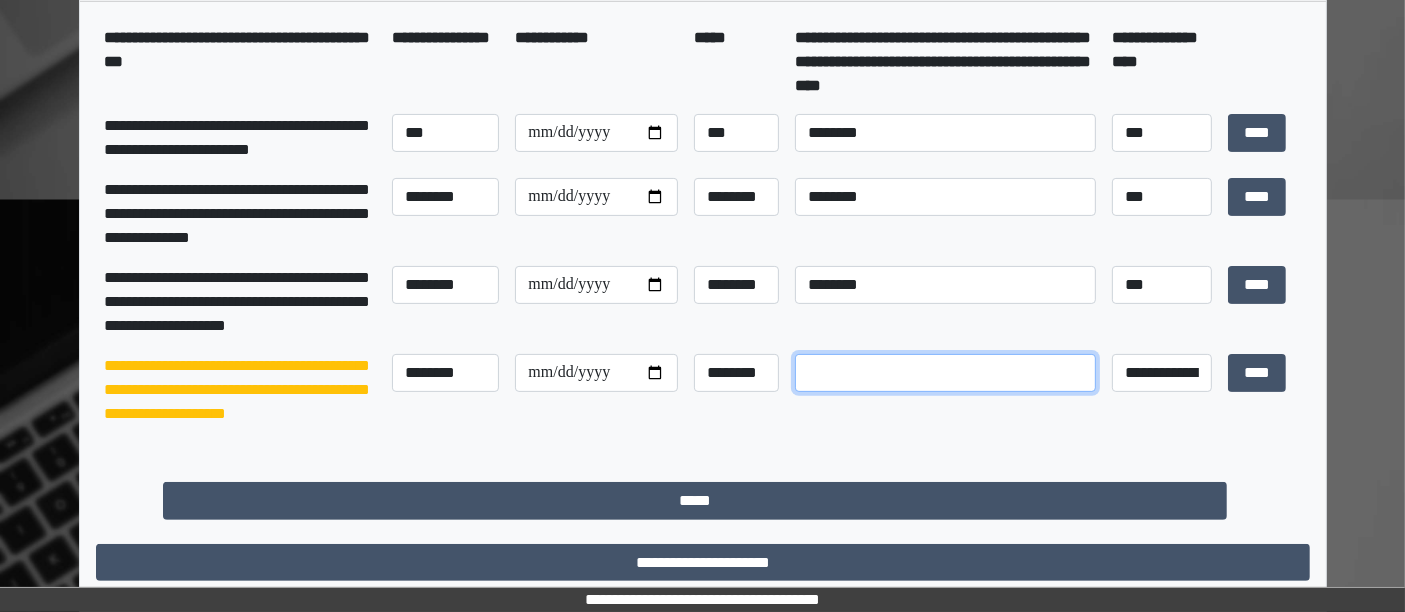 click at bounding box center [945, 373] 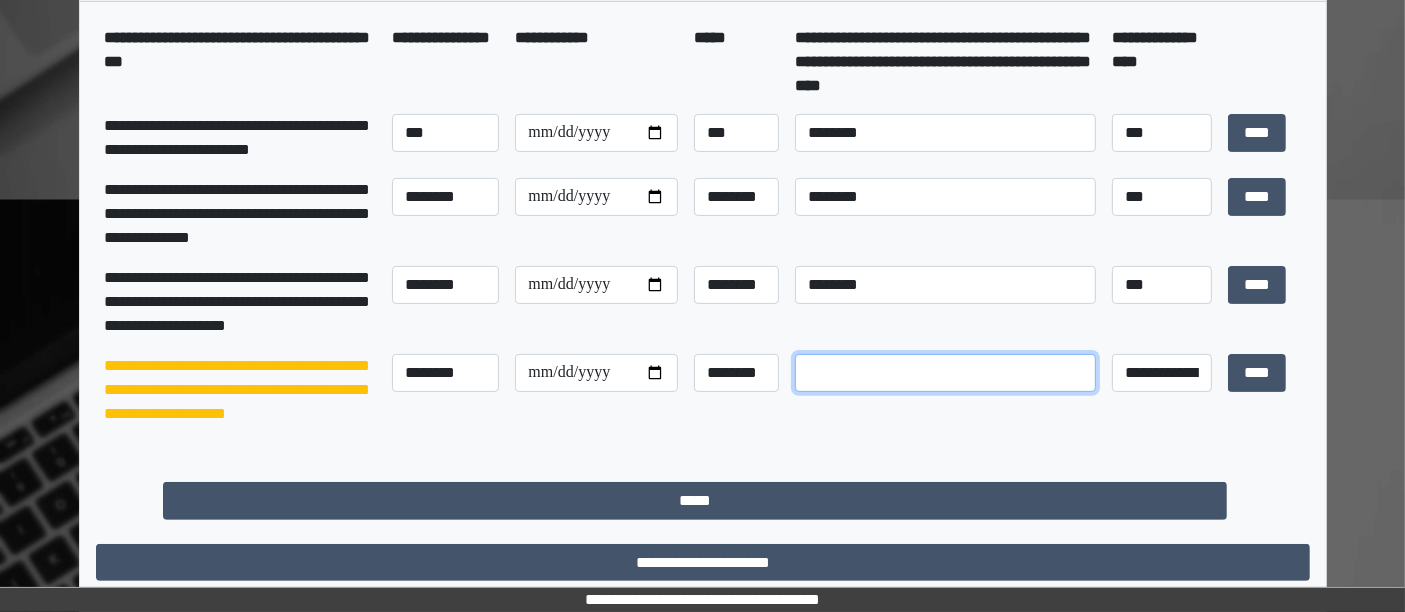 paste on "********" 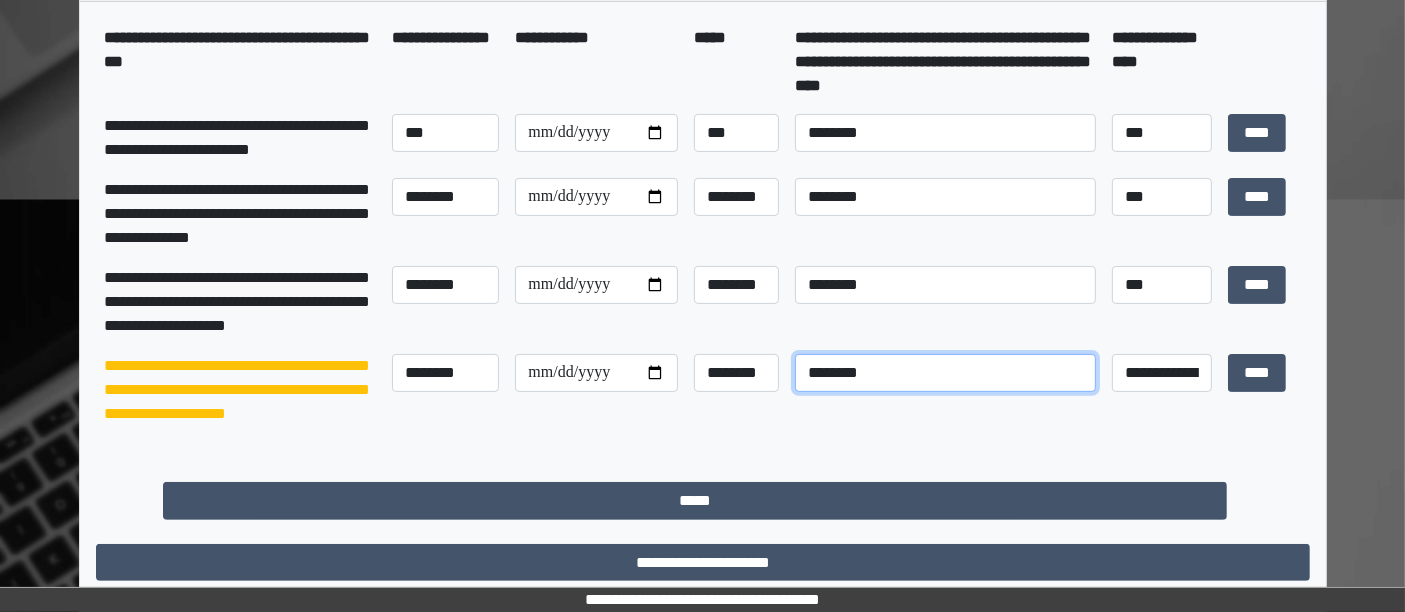 type on "********" 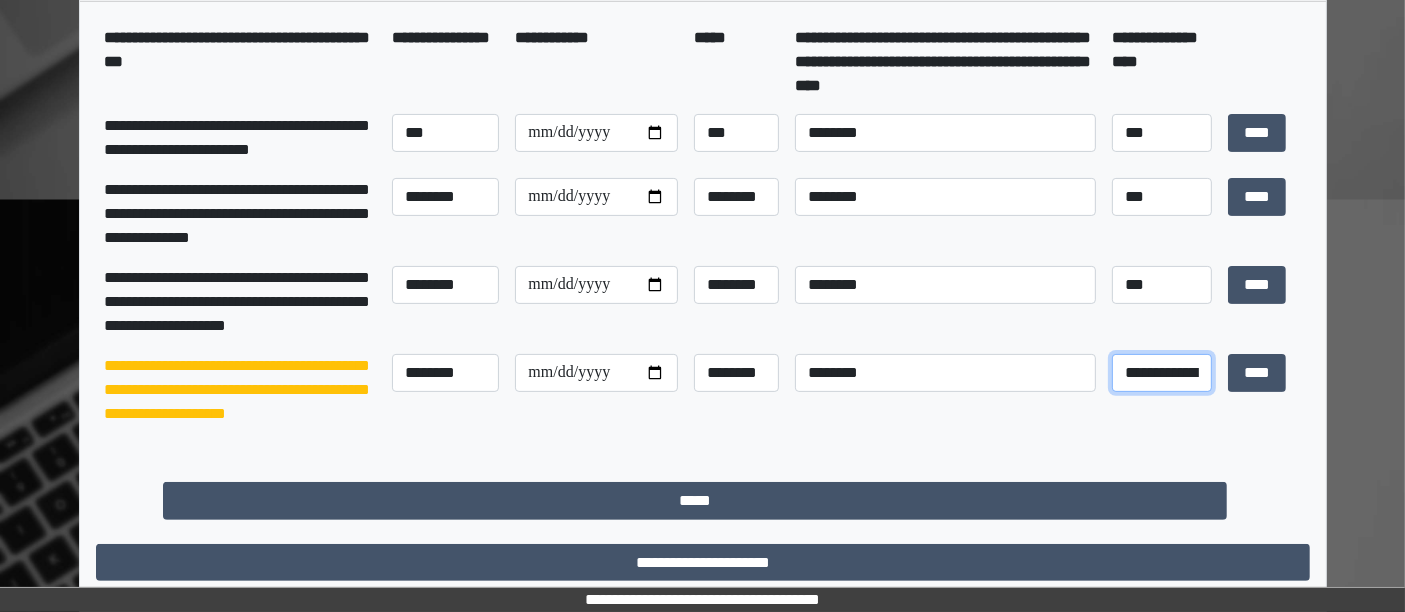 click on "**********" at bounding box center (1162, 372) 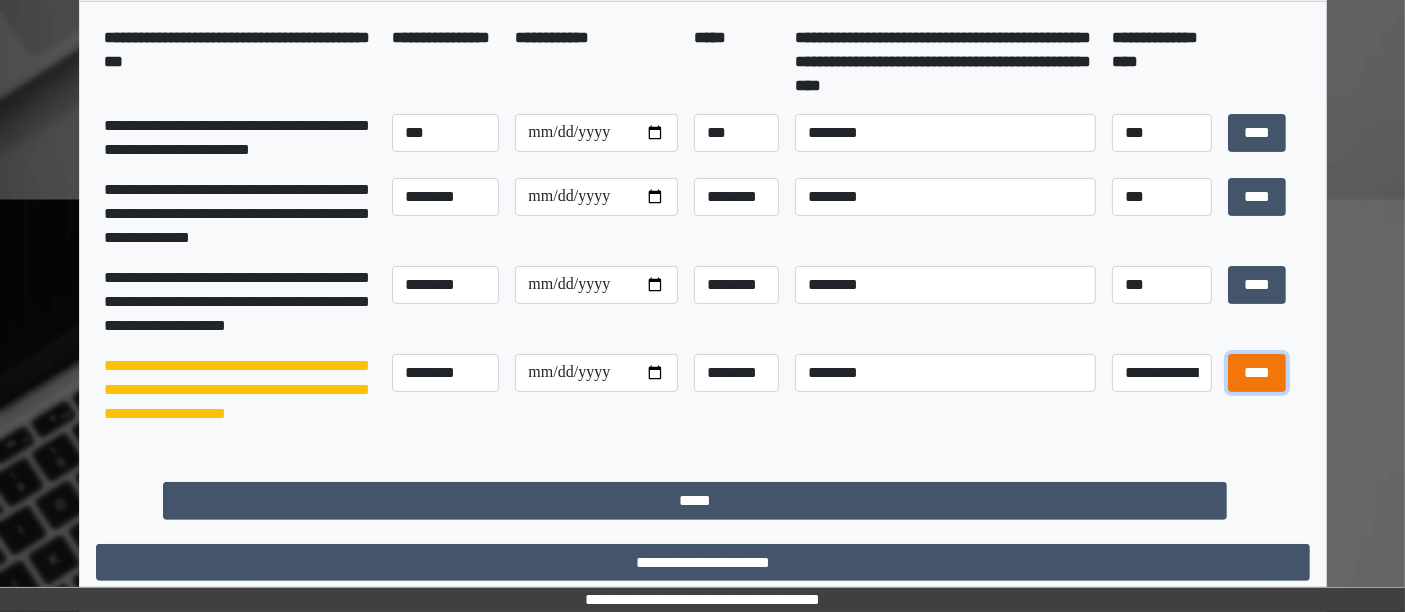 click on "****" at bounding box center [1257, 372] 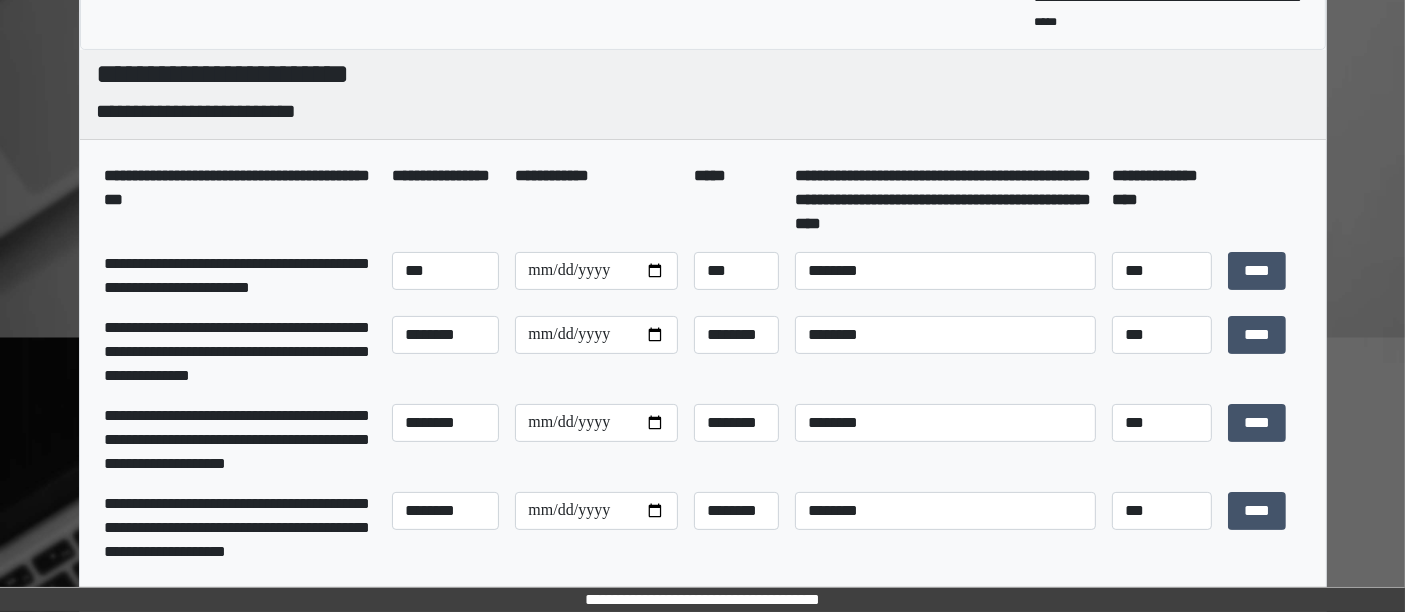 scroll, scrollTop: 651, scrollLeft: 0, axis: vertical 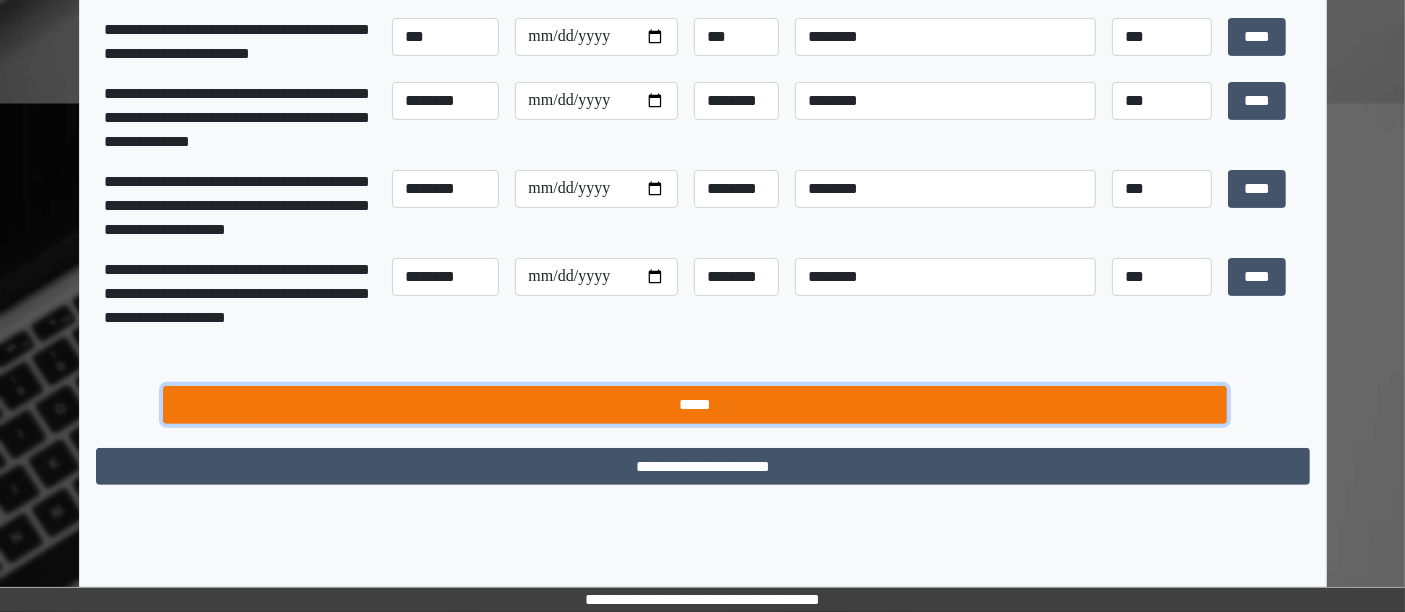 click on "*****" at bounding box center (695, 404) 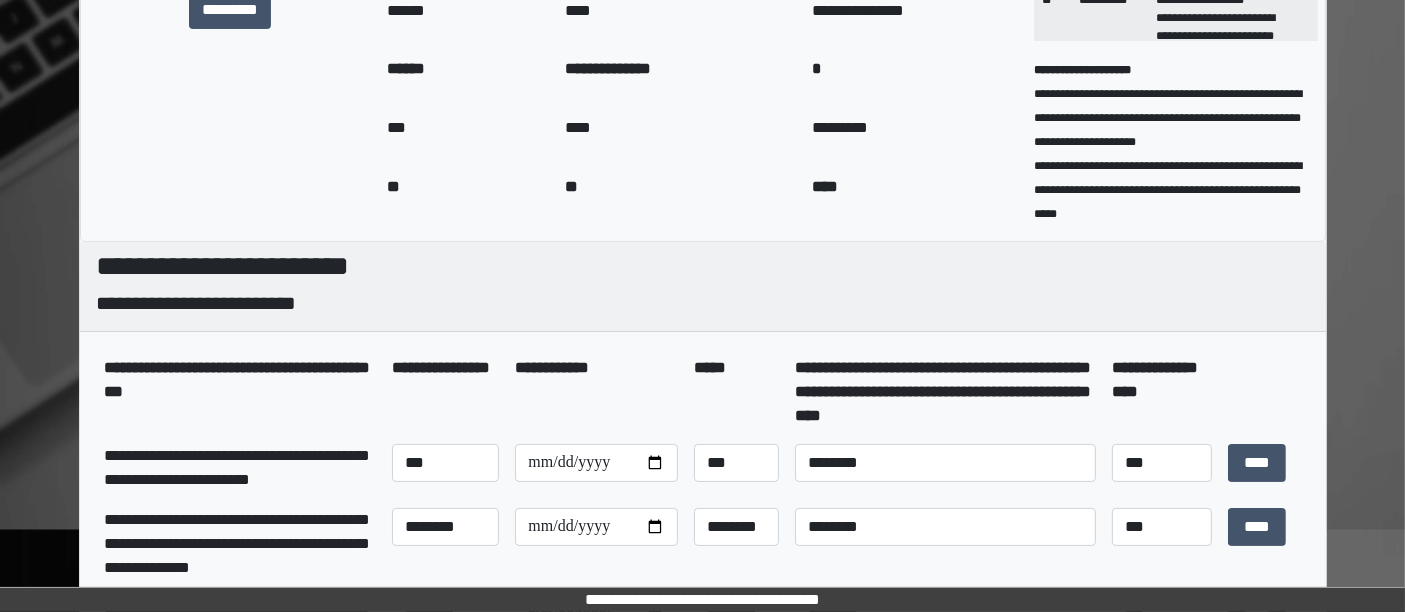 scroll, scrollTop: 651, scrollLeft: 0, axis: vertical 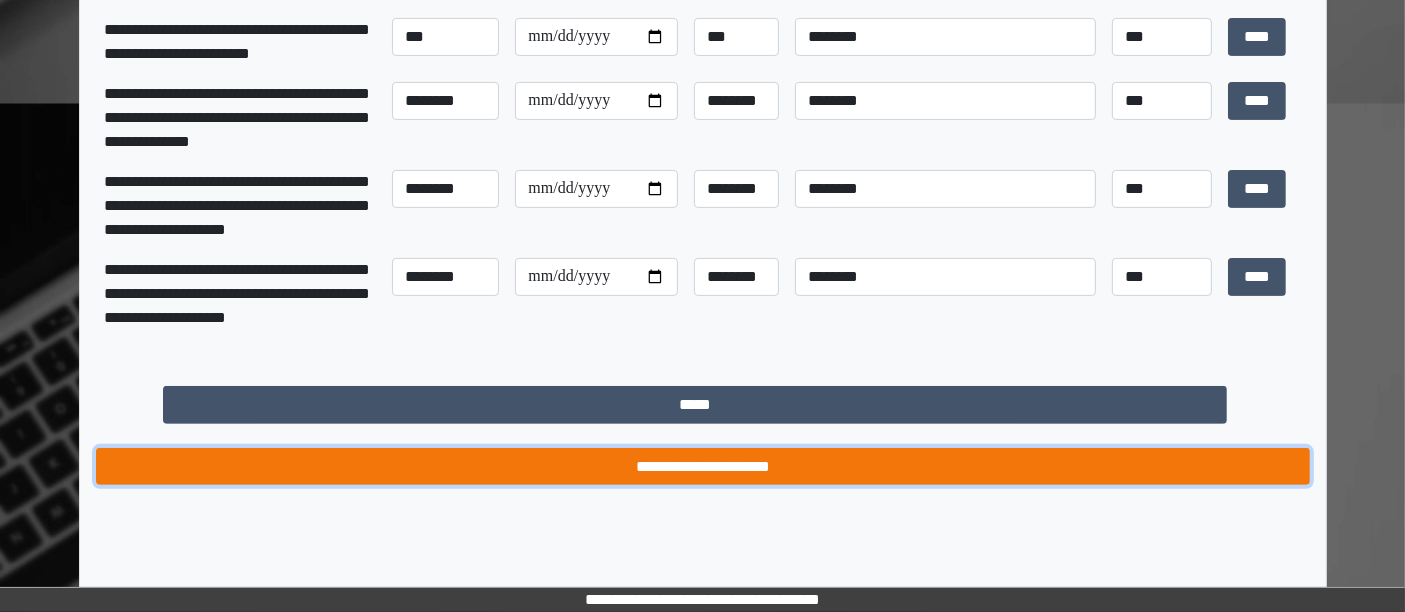 click on "**********" at bounding box center (703, 466) 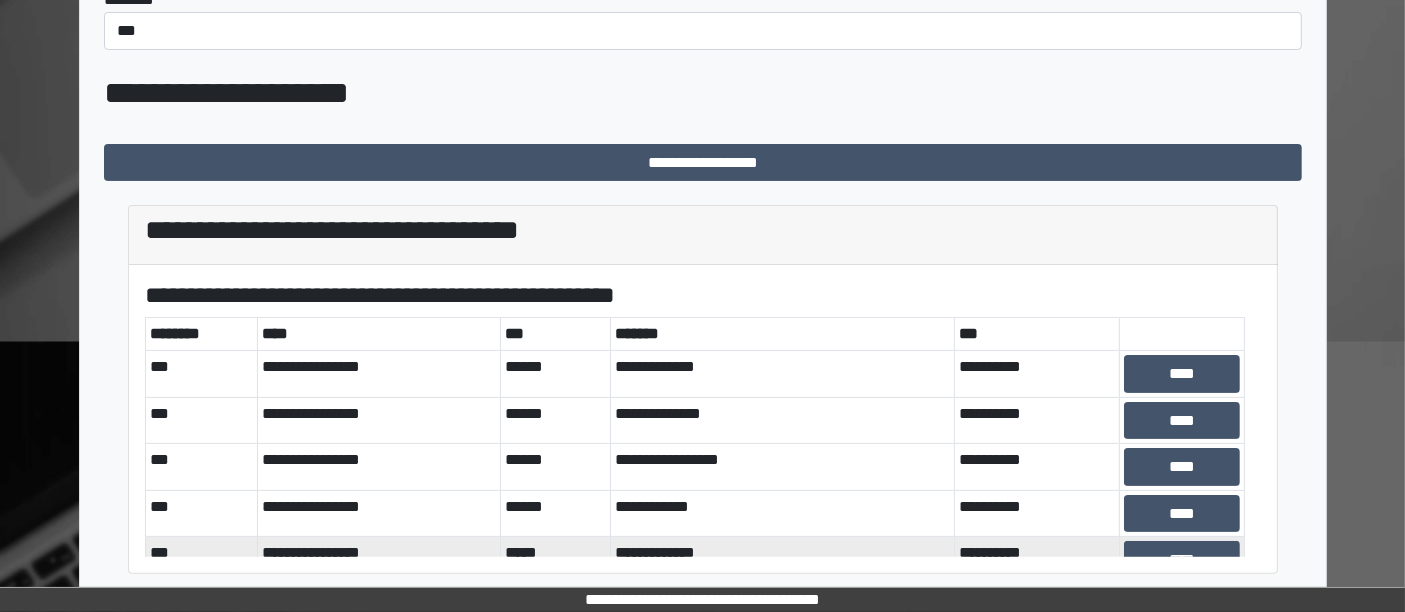 scroll, scrollTop: 414, scrollLeft: 0, axis: vertical 